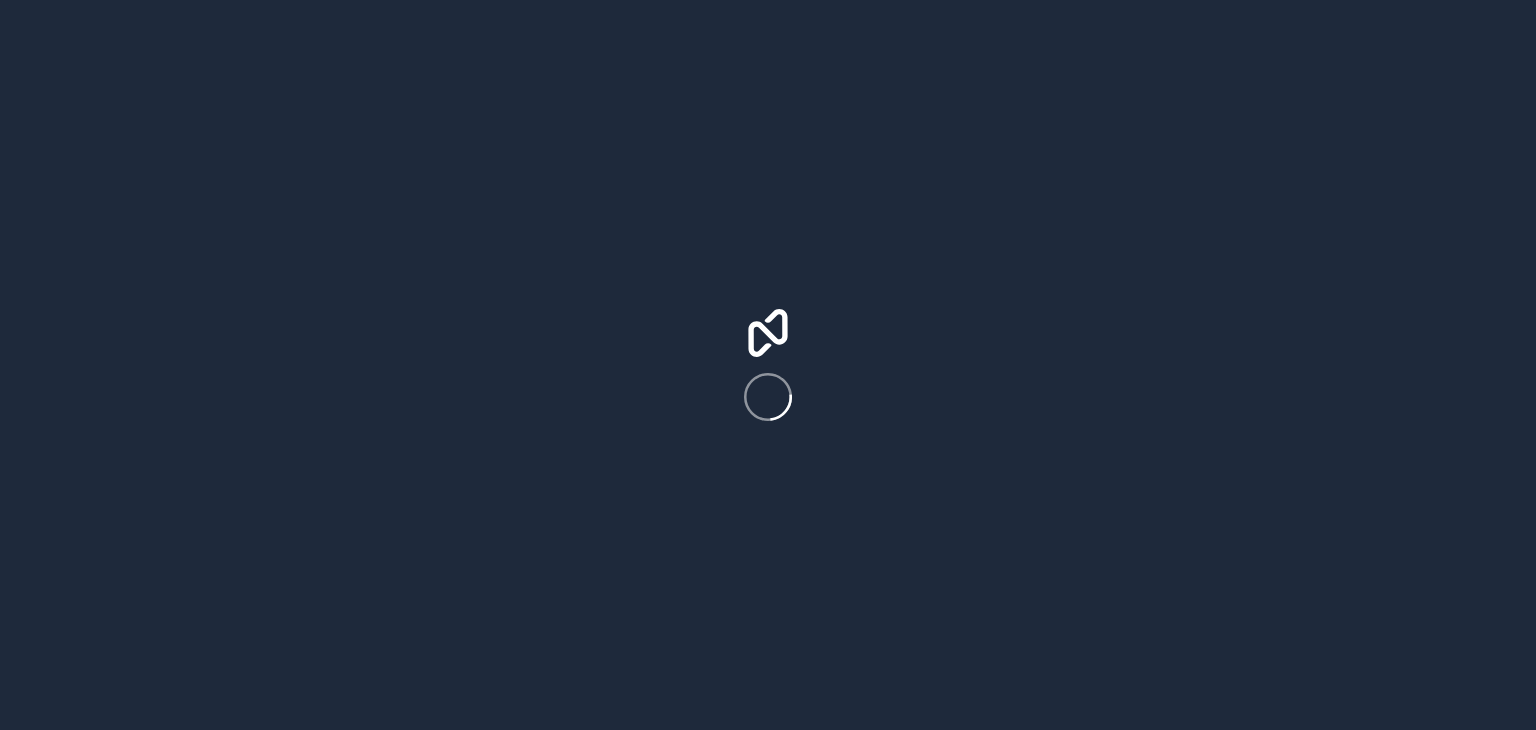 scroll, scrollTop: 0, scrollLeft: 0, axis: both 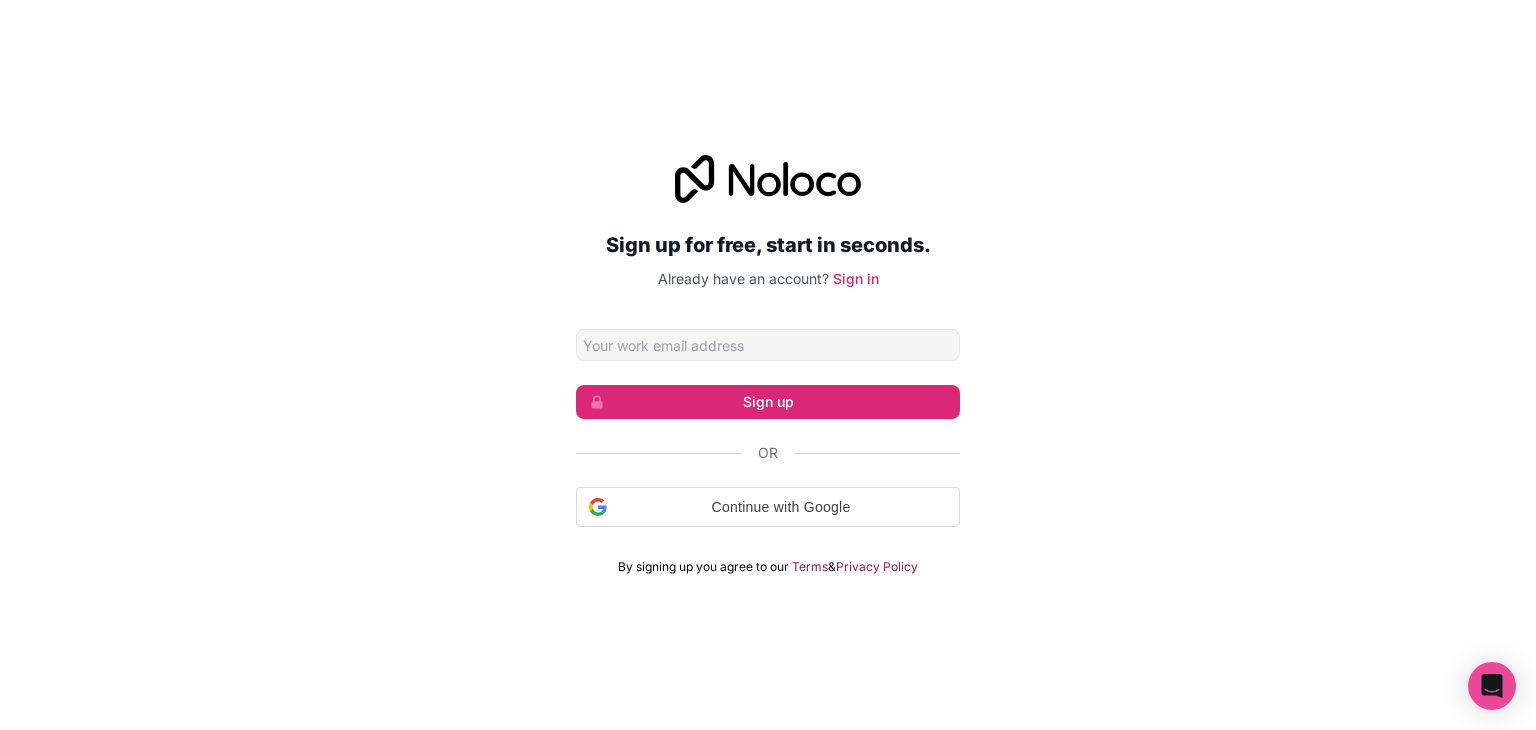 click at bounding box center (768, 345) 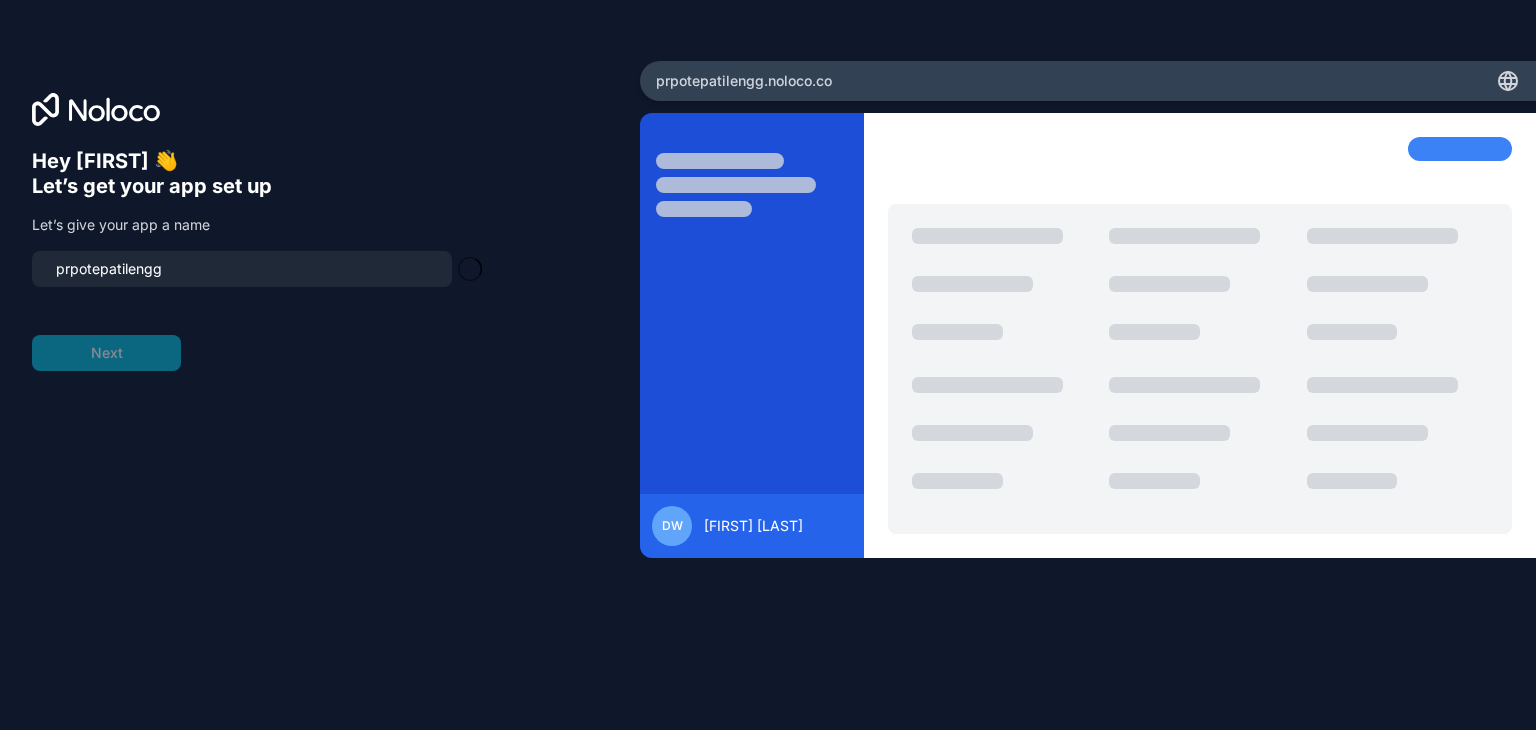 type on "prpotepatilengg-app" 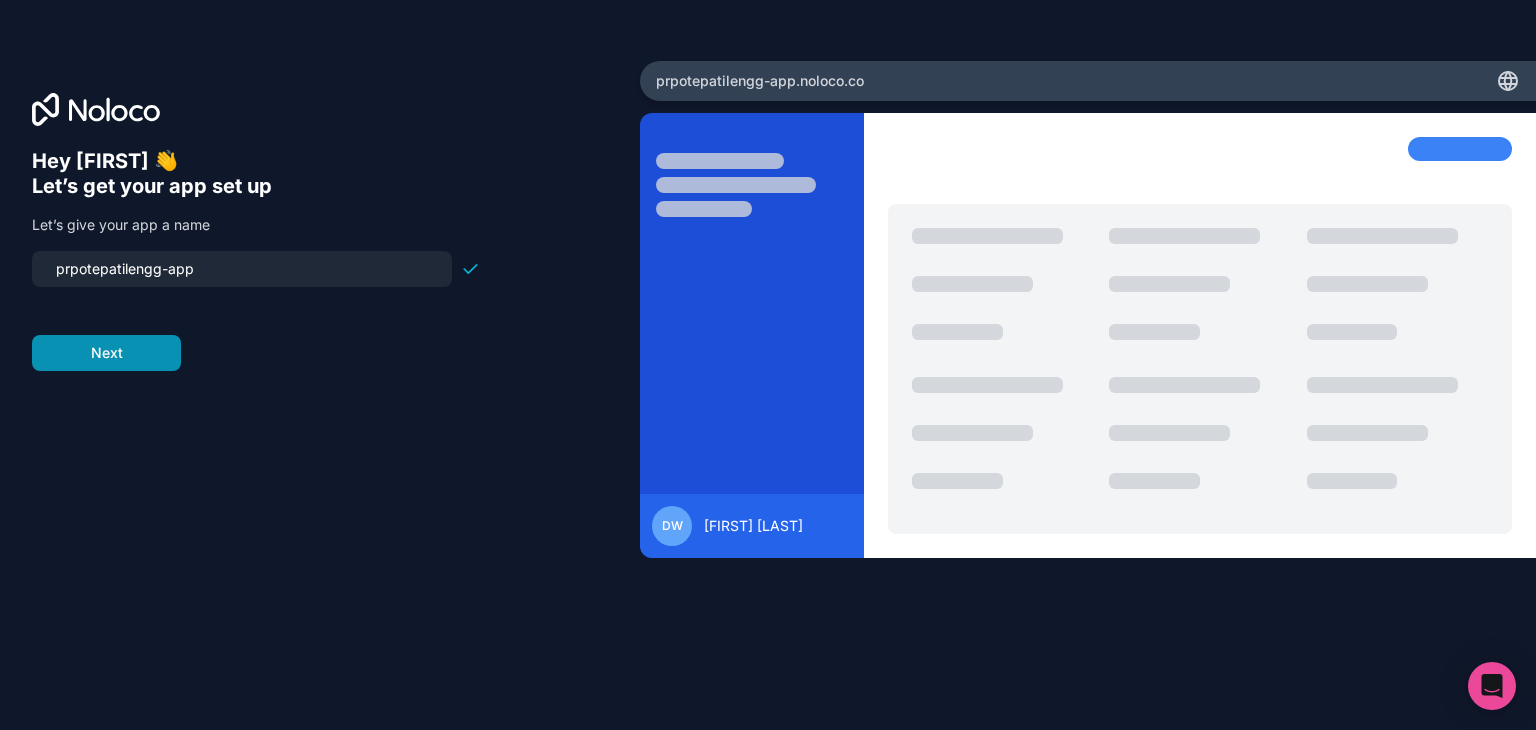 click on "Next" at bounding box center [106, 353] 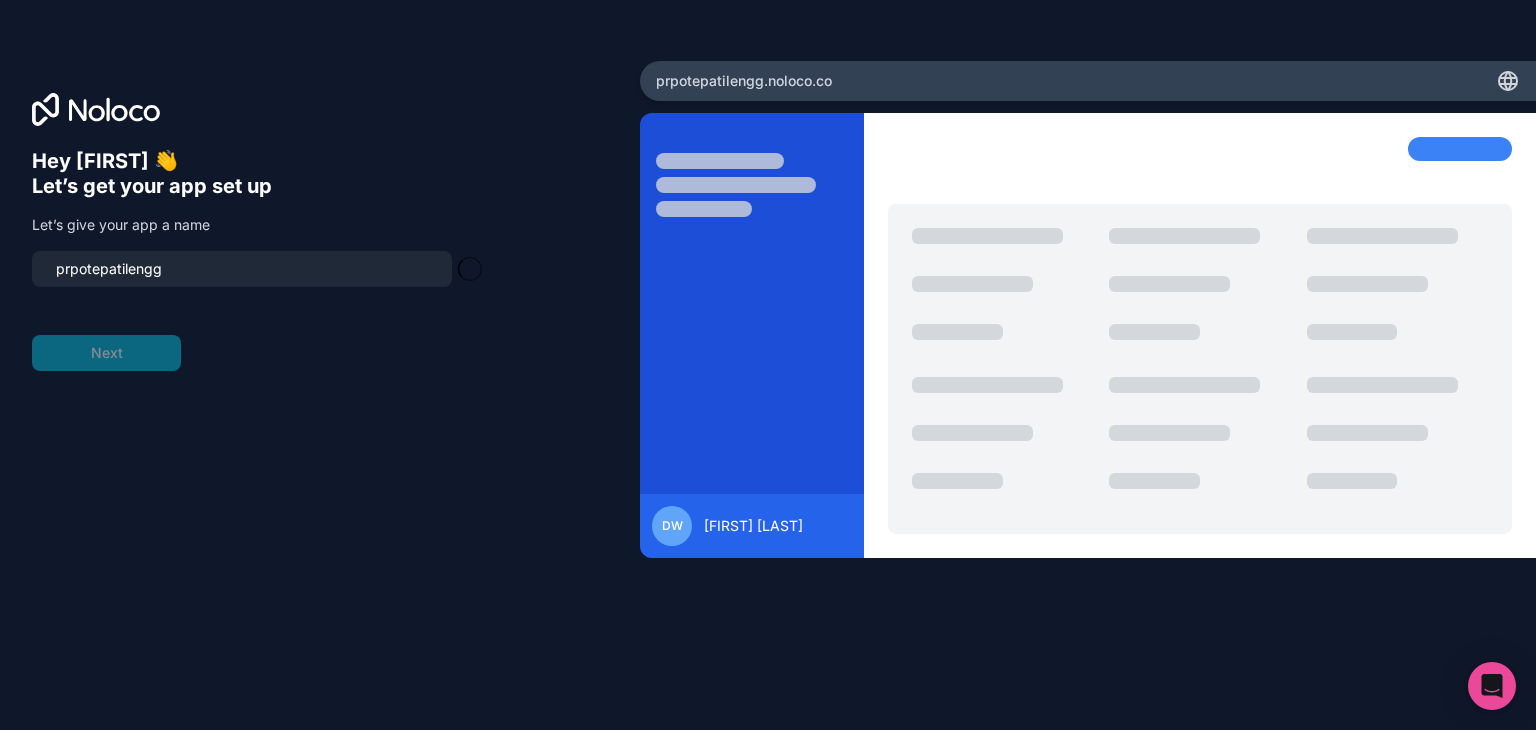 click on "prpotepatilengg" at bounding box center [242, 269] 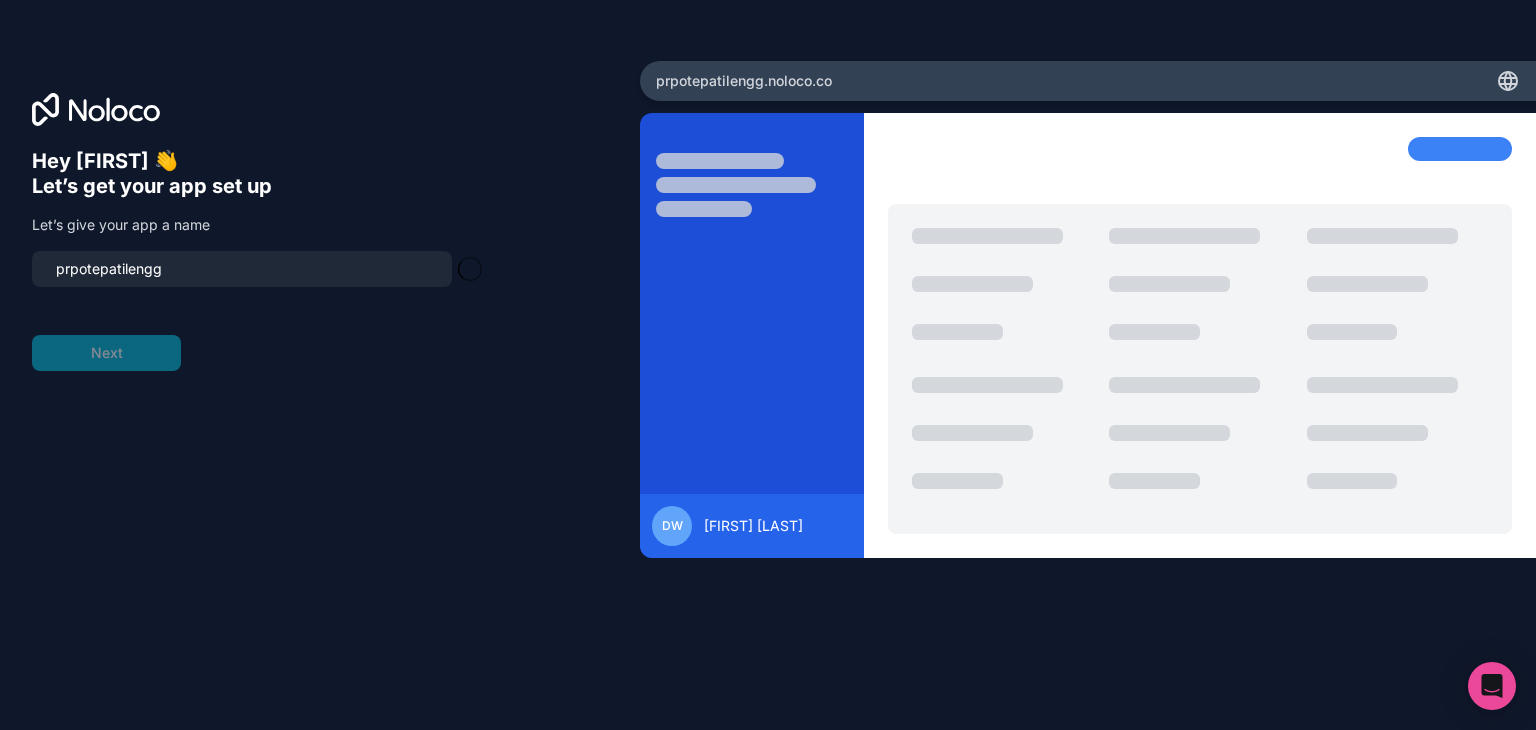 click on "prpotepatilengg" at bounding box center [242, 269] 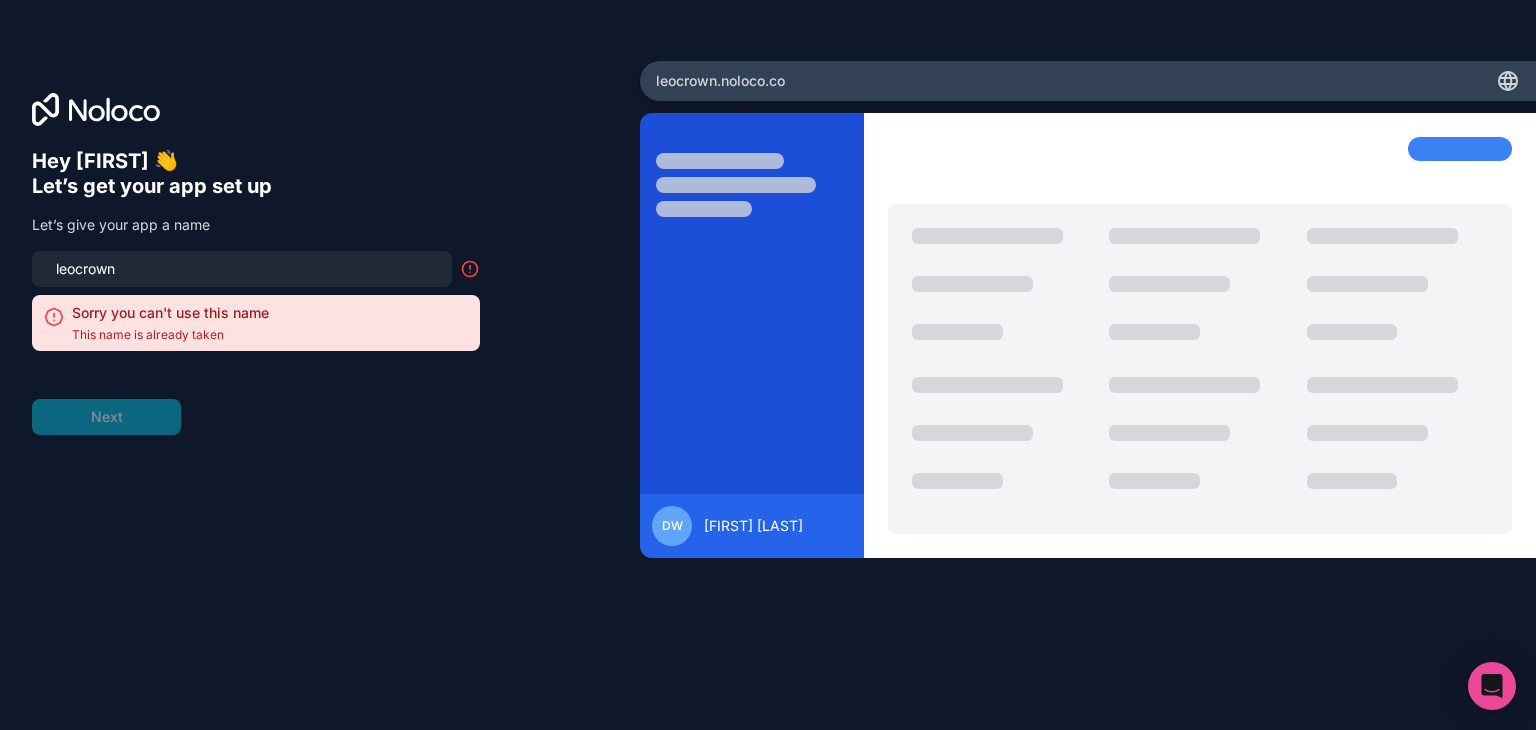 click on "[NAME] Sorry you can't use this name This name is already taken Next" at bounding box center [256, 343] 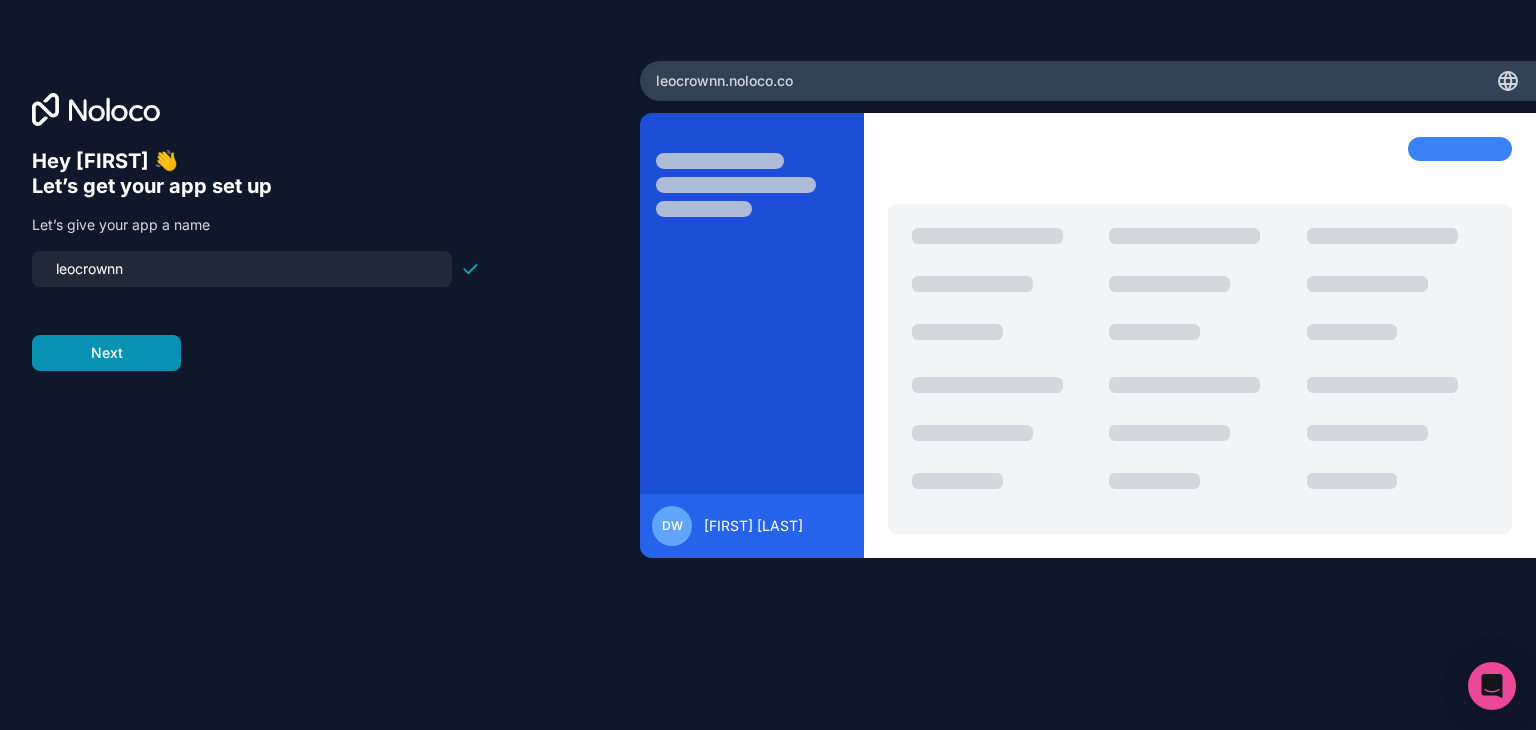 type on "leocrownn" 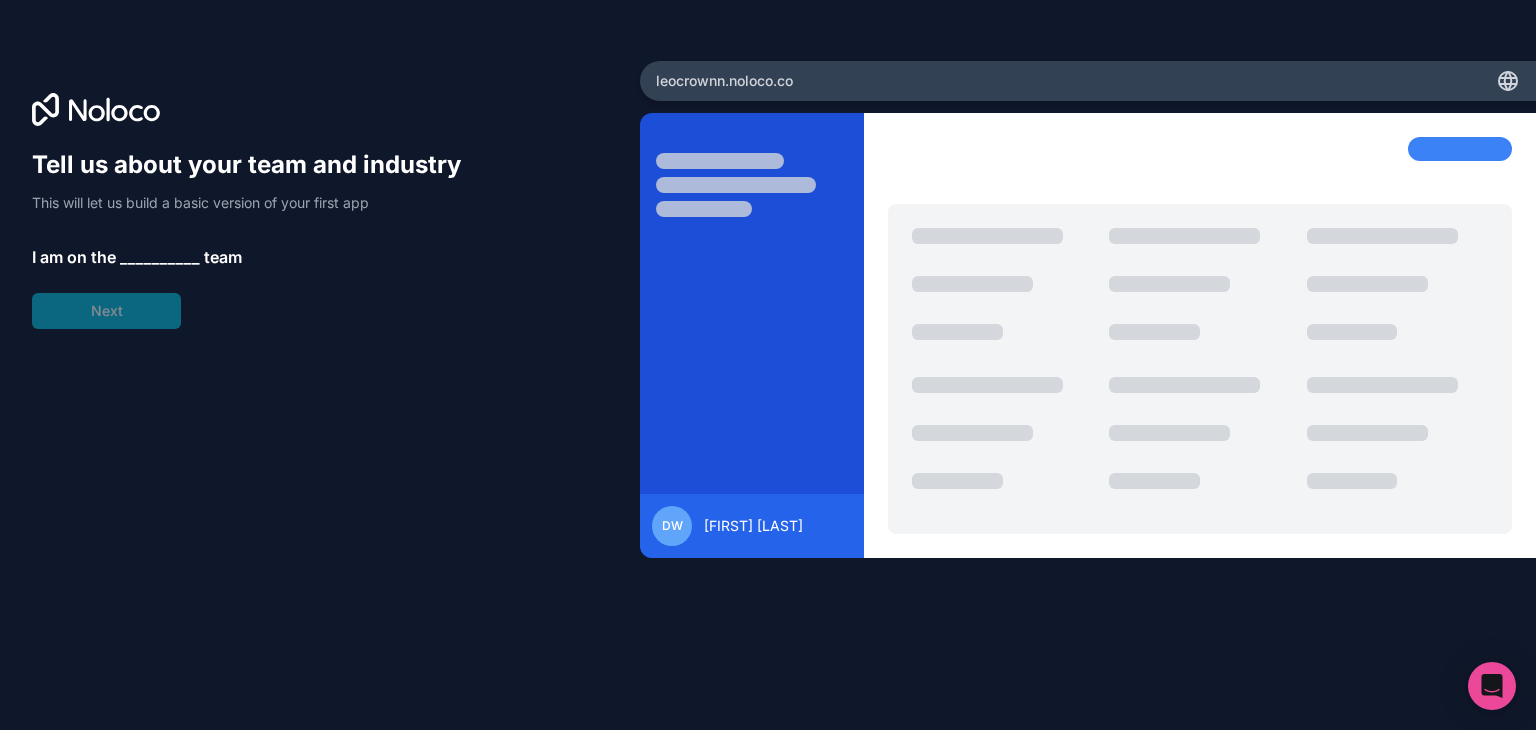 click on "__________" at bounding box center (160, 257) 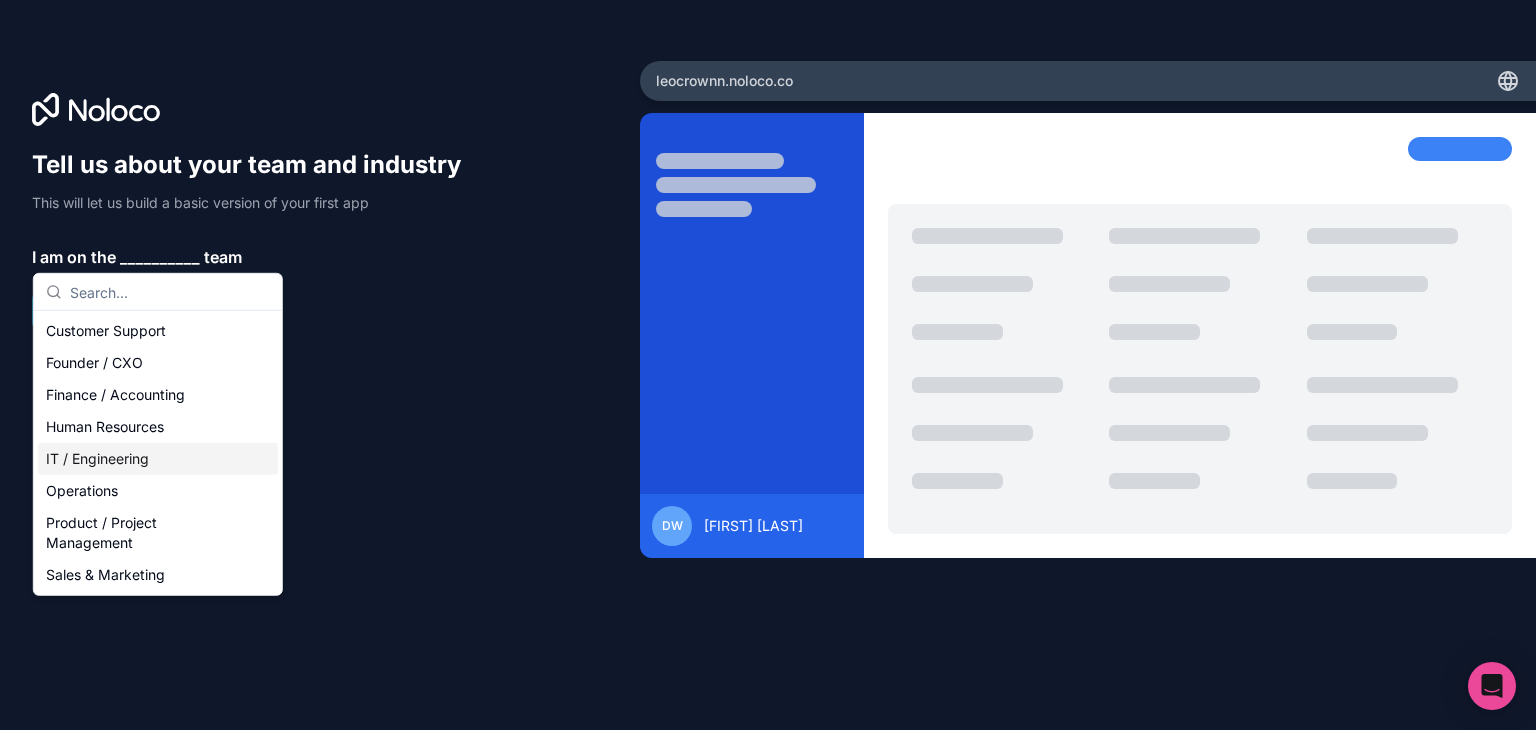 click on "IT / Engineering" at bounding box center [158, 459] 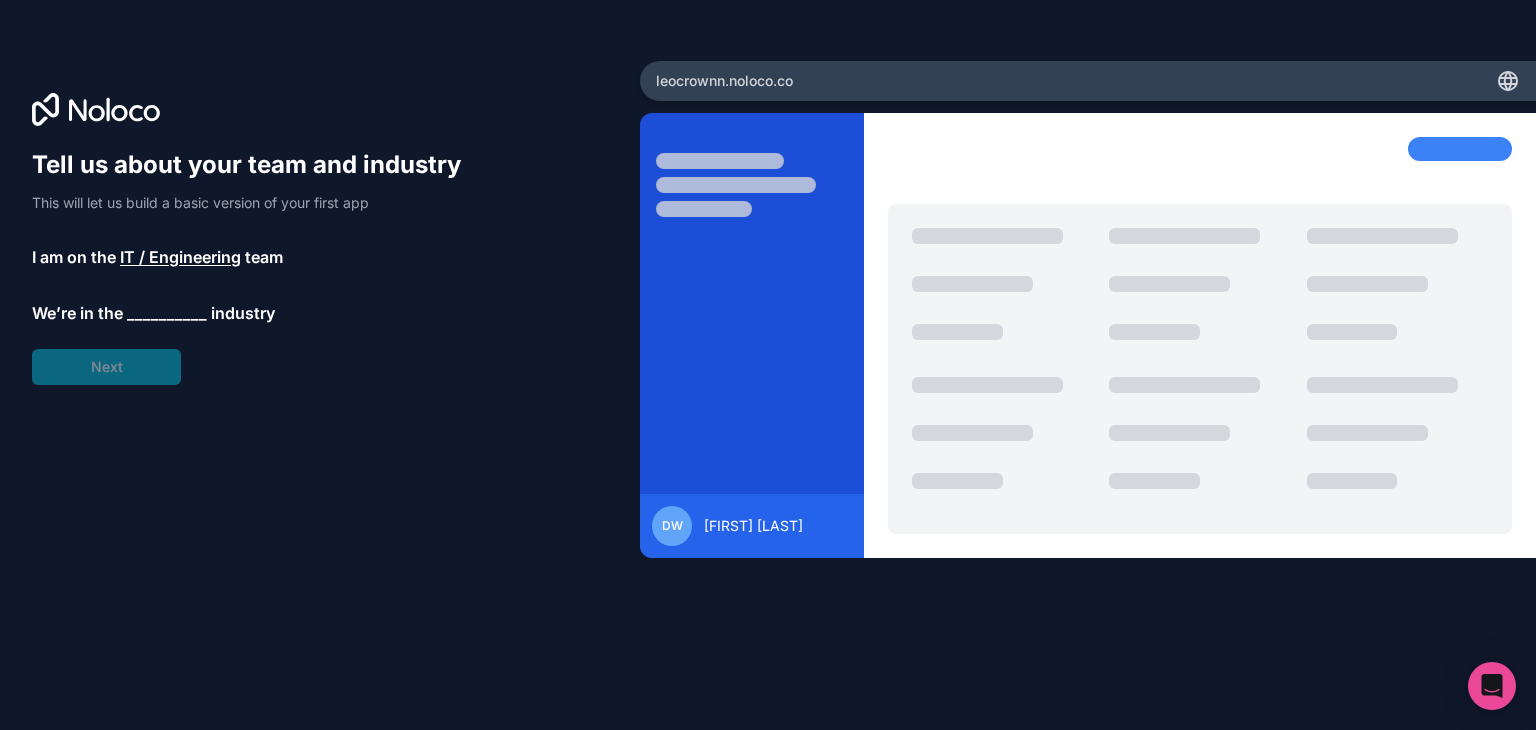 click on "__________" at bounding box center (167, 313) 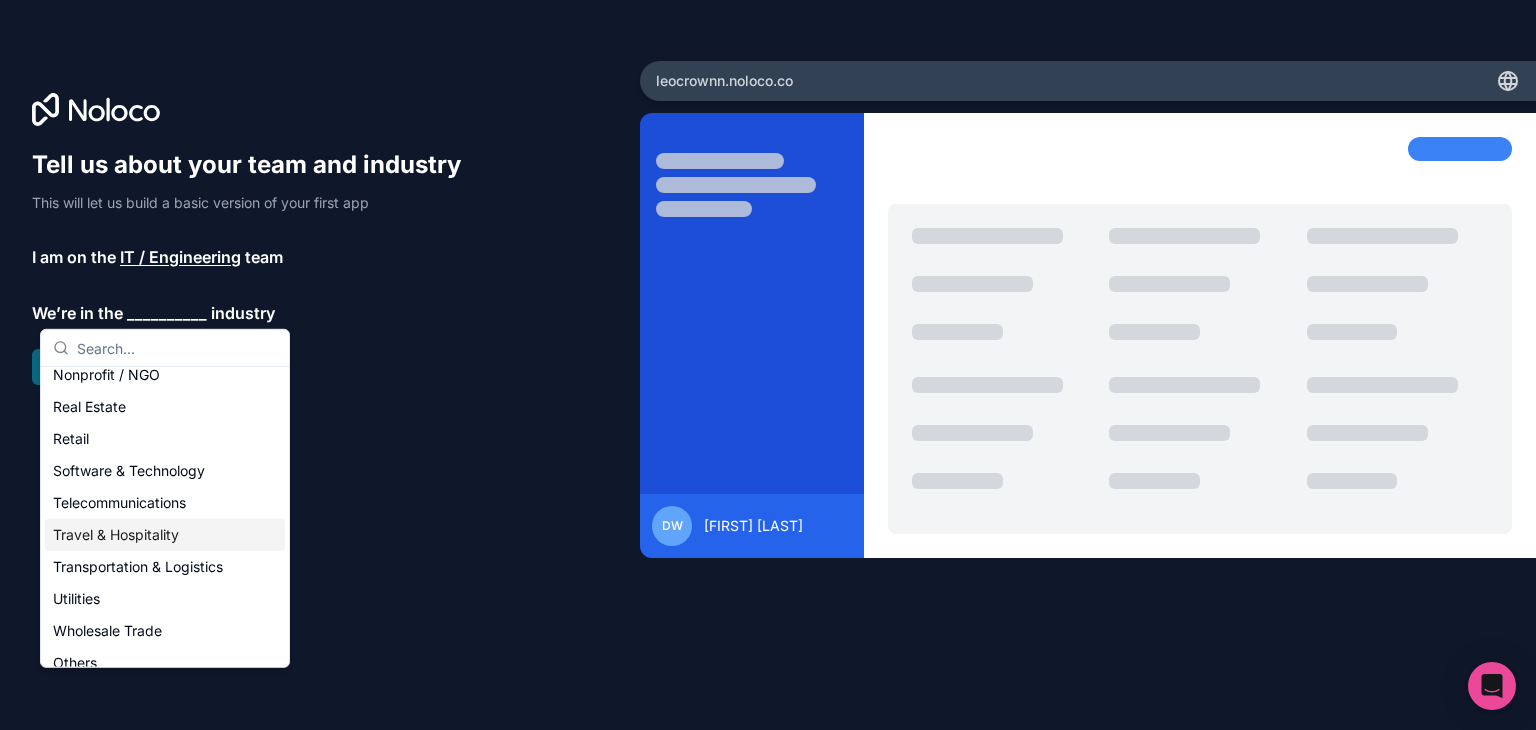 scroll, scrollTop: 412, scrollLeft: 0, axis: vertical 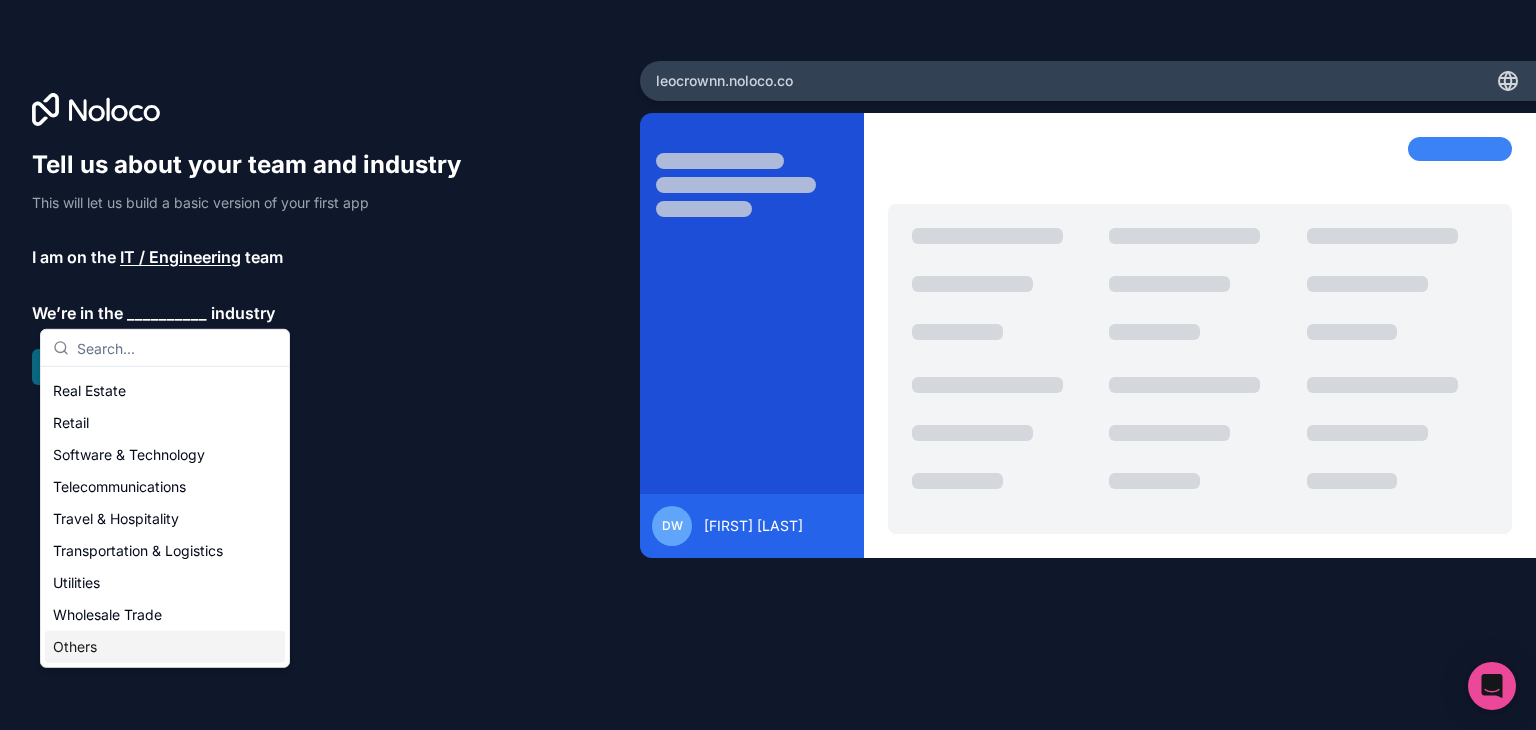 click on "Others" at bounding box center (165, 647) 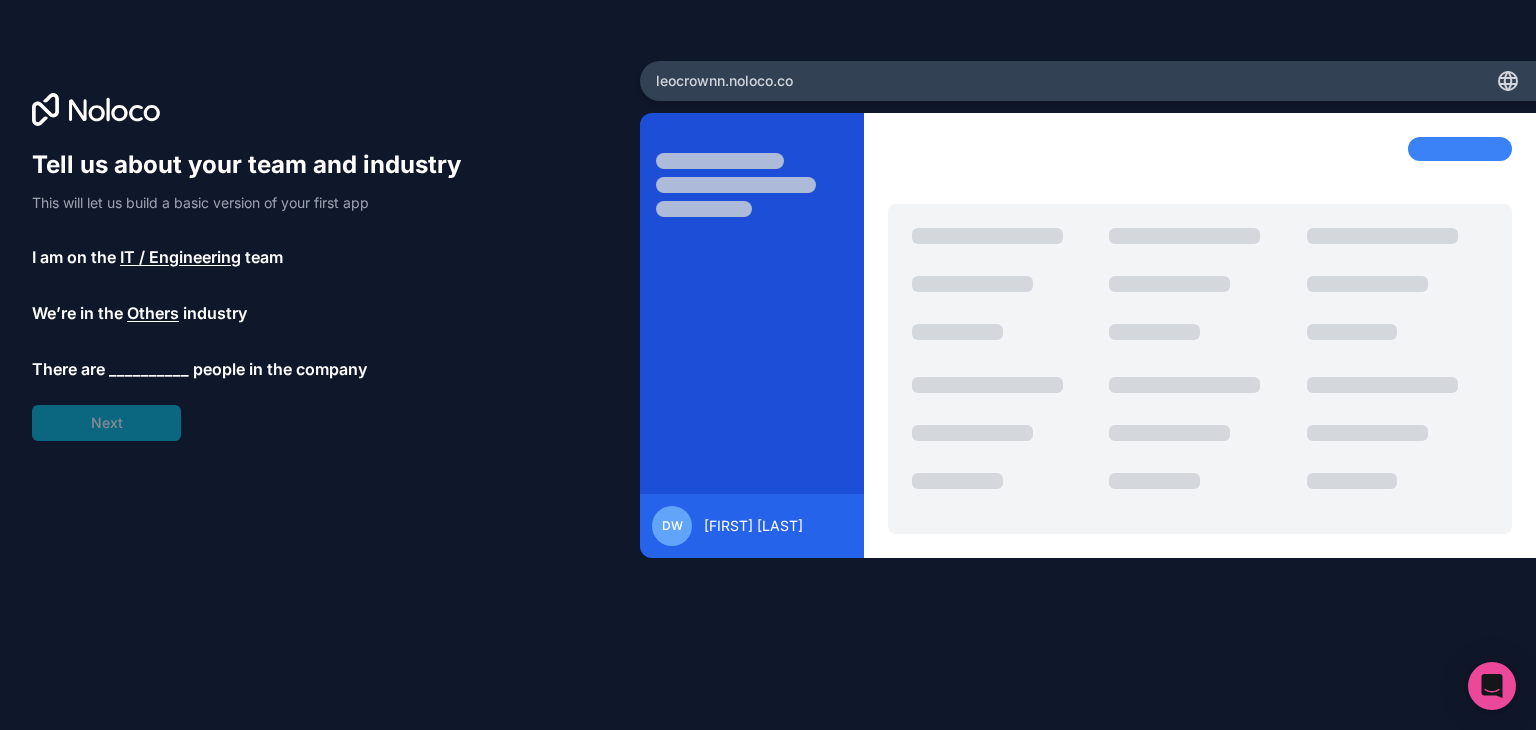click on "__________" at bounding box center [149, 369] 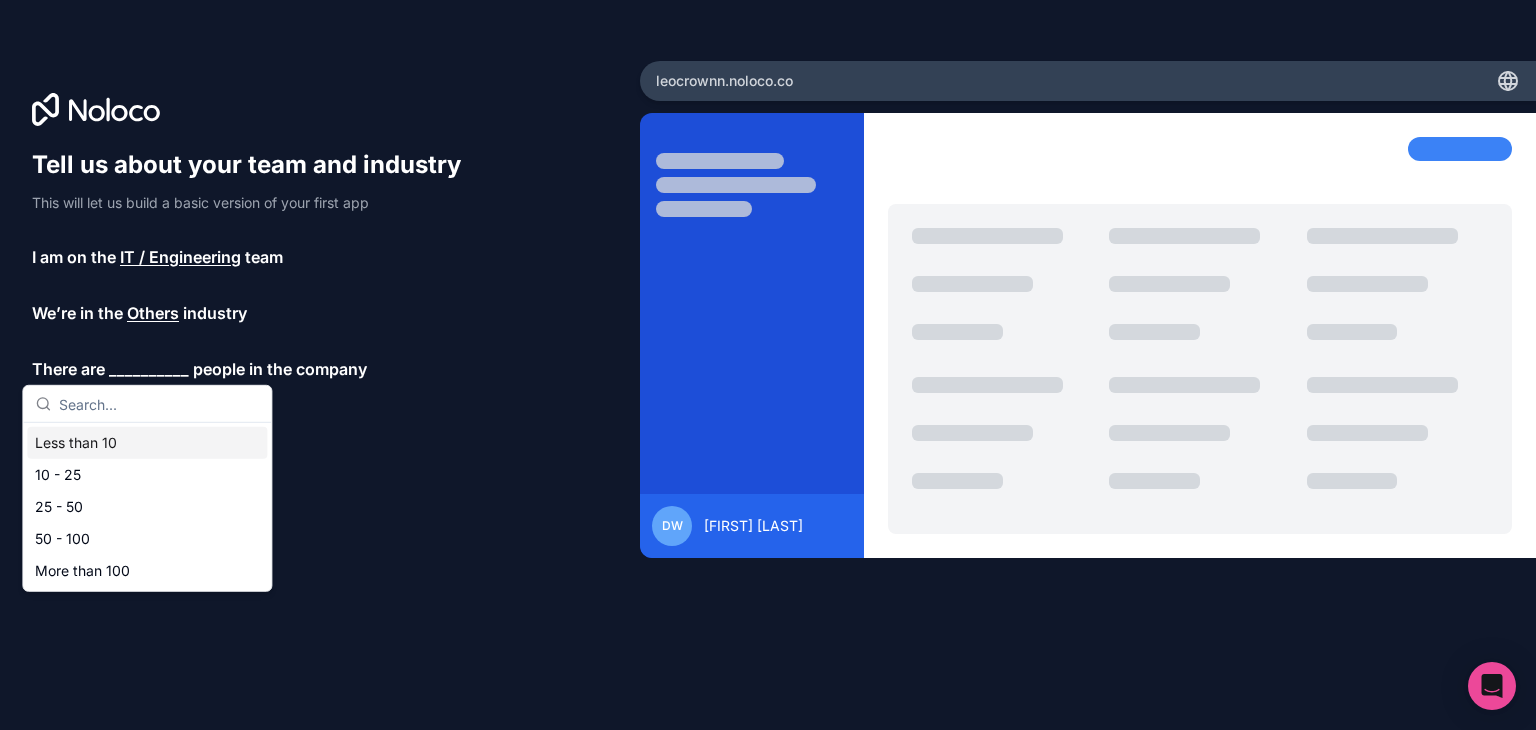 click on "Less than 10" at bounding box center [147, 443] 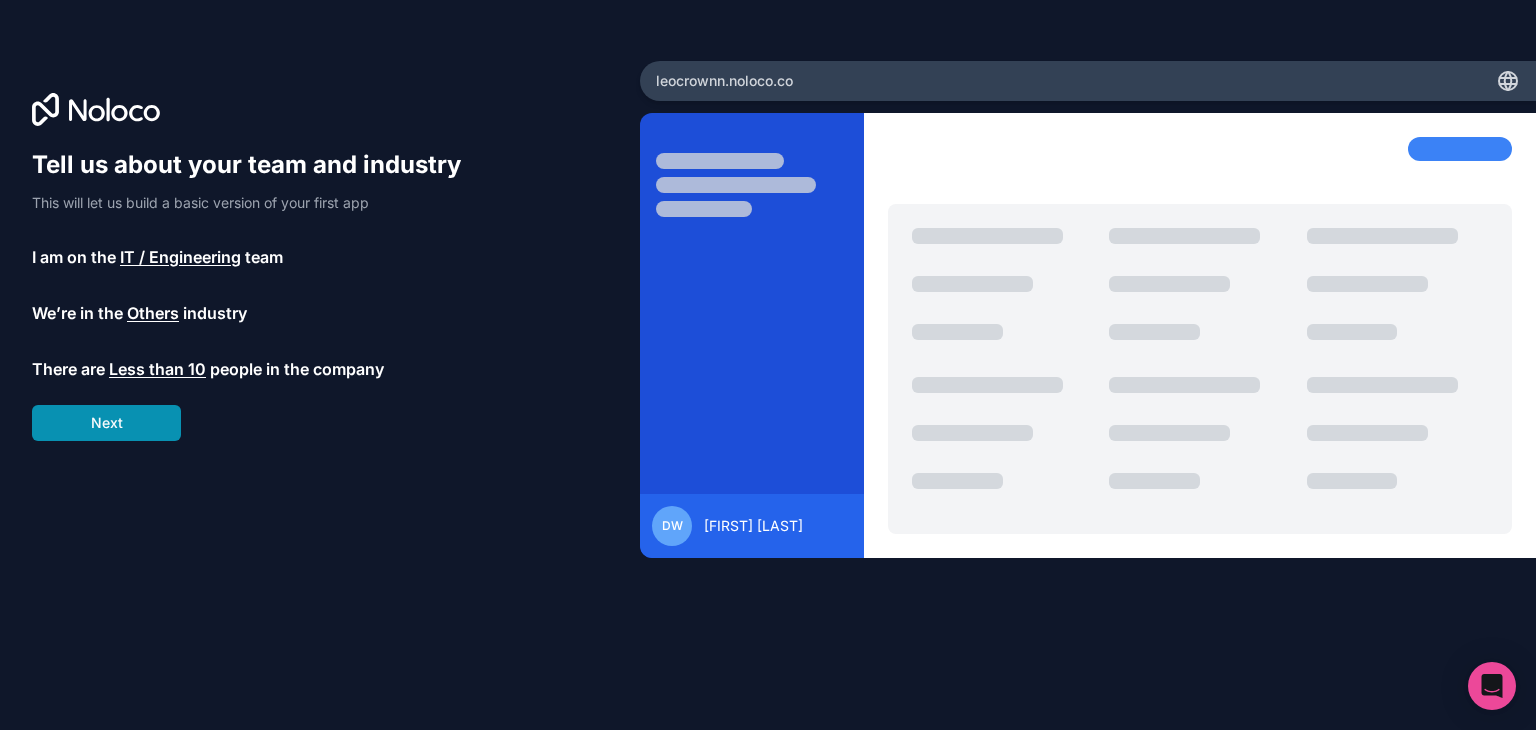 click on "Next" at bounding box center (106, 423) 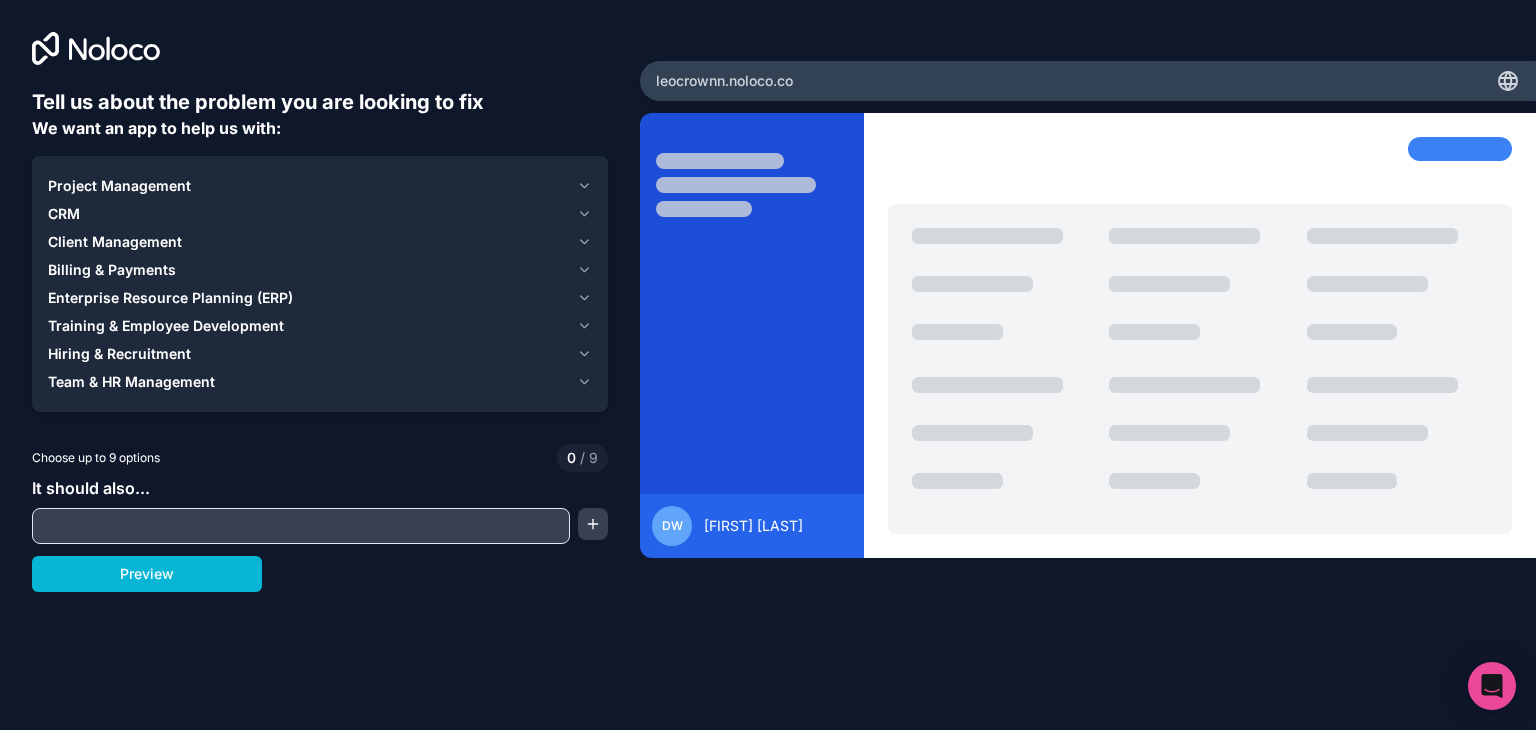 click at bounding box center (301, 526) 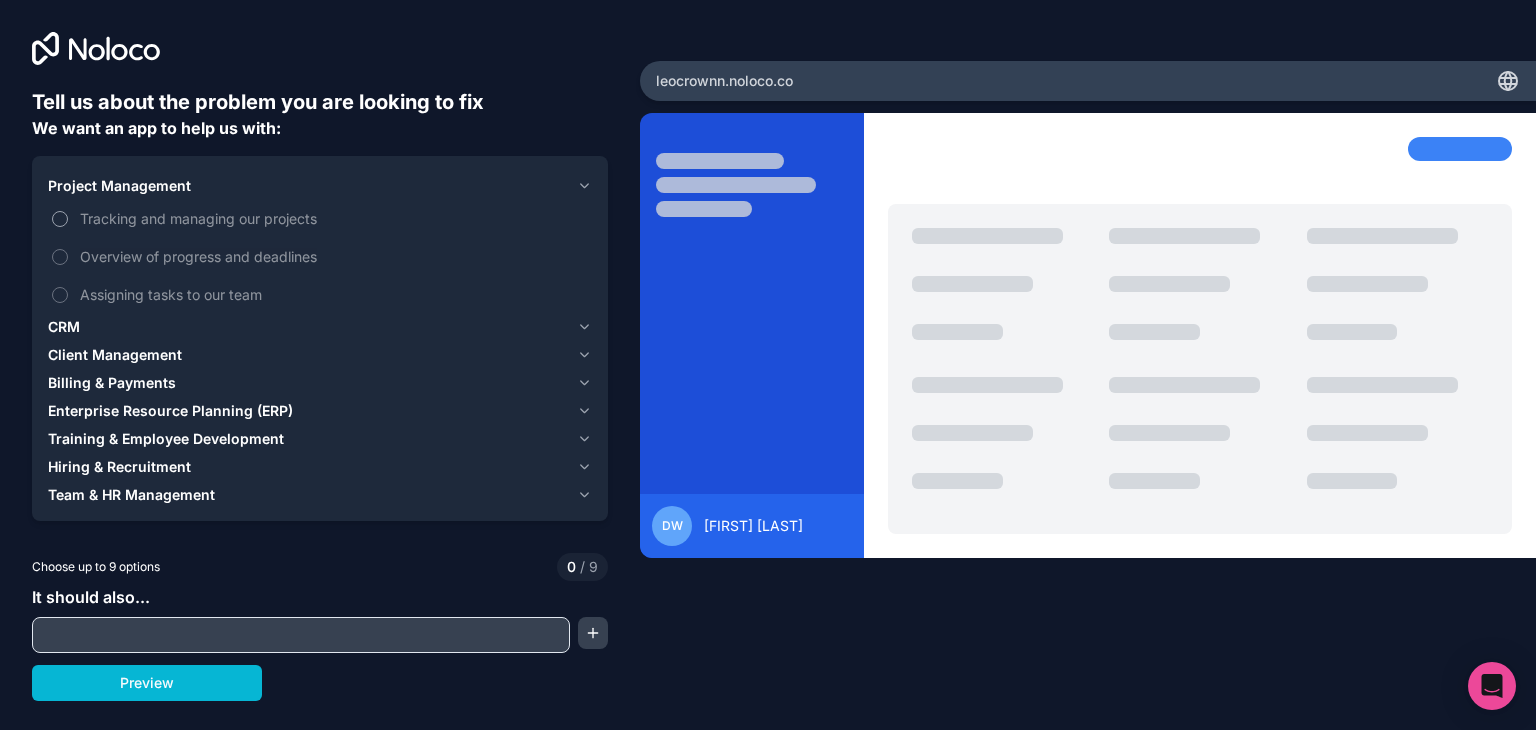 click on "Tracking and managing our projects" at bounding box center (334, 218) 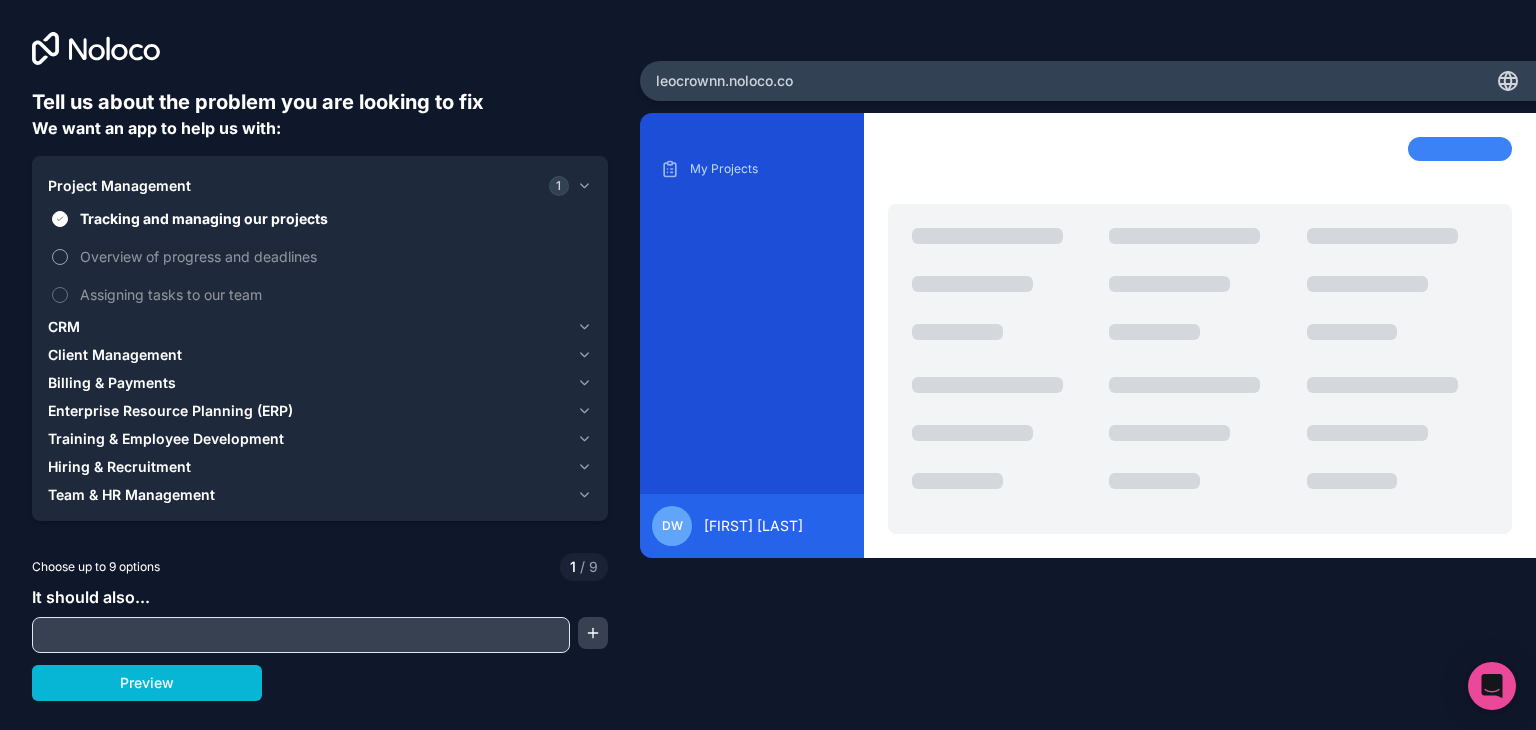 click on "Overview of progress and deadlines" at bounding box center [334, 256] 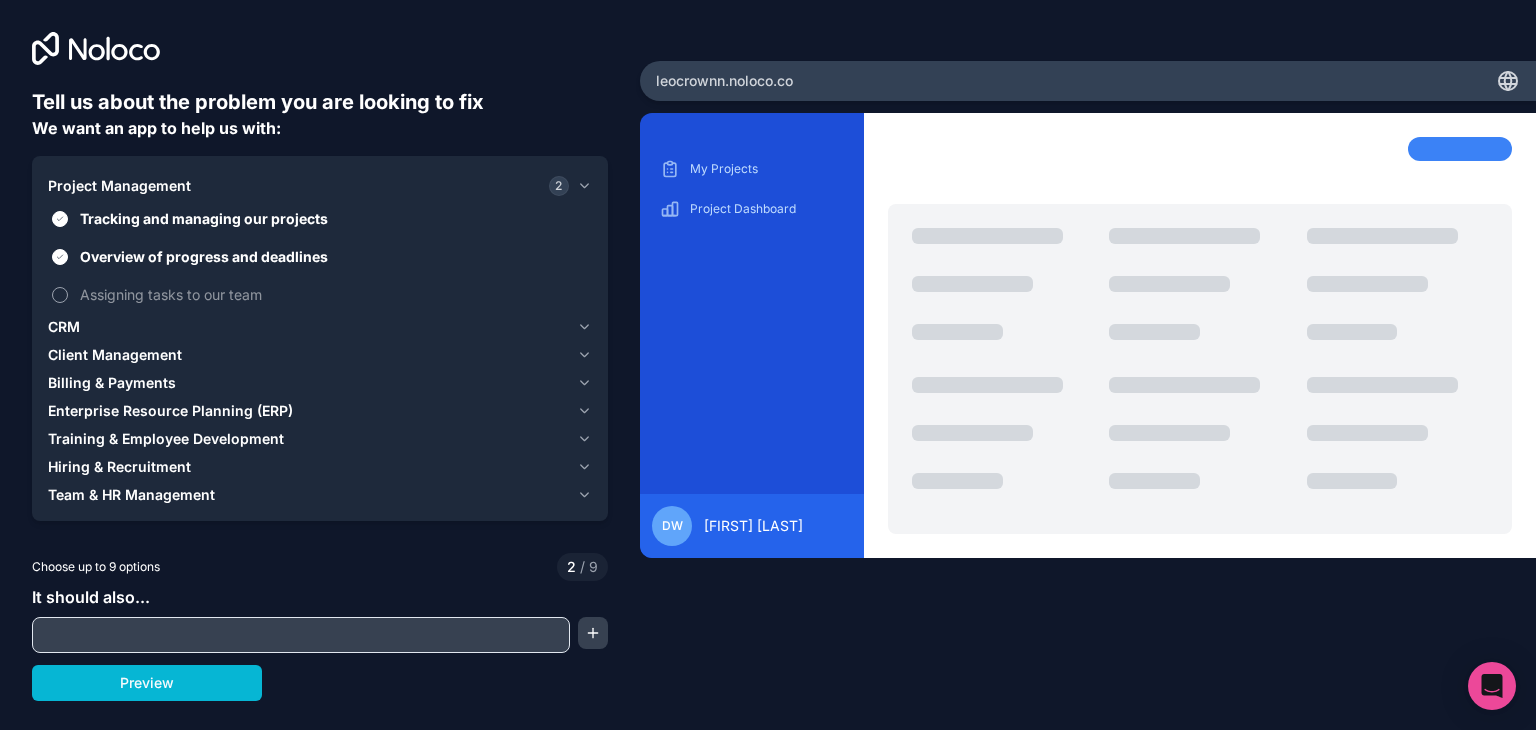 click on "Assigning tasks to our team" at bounding box center [334, 294] 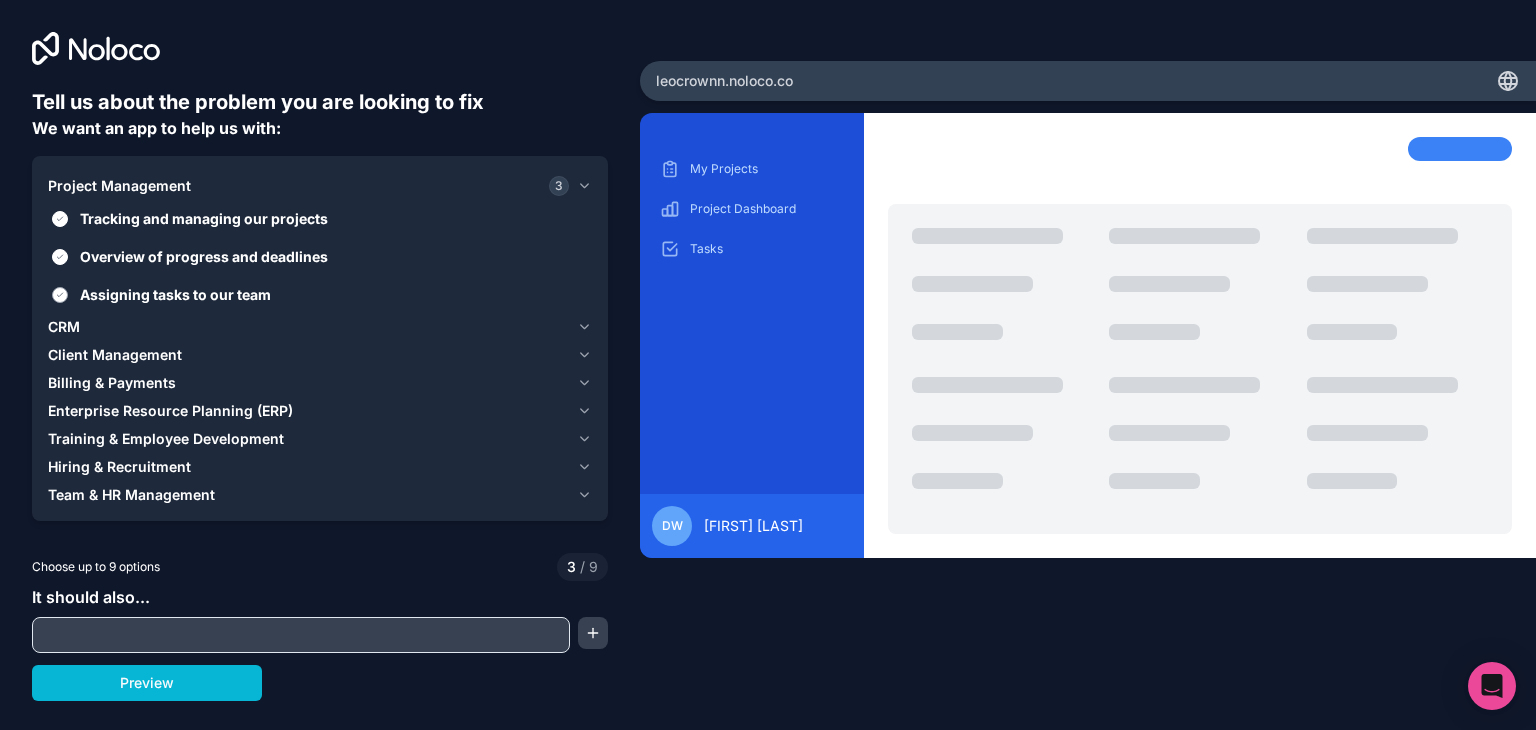 click on "Assigning tasks to our team" at bounding box center [334, 294] 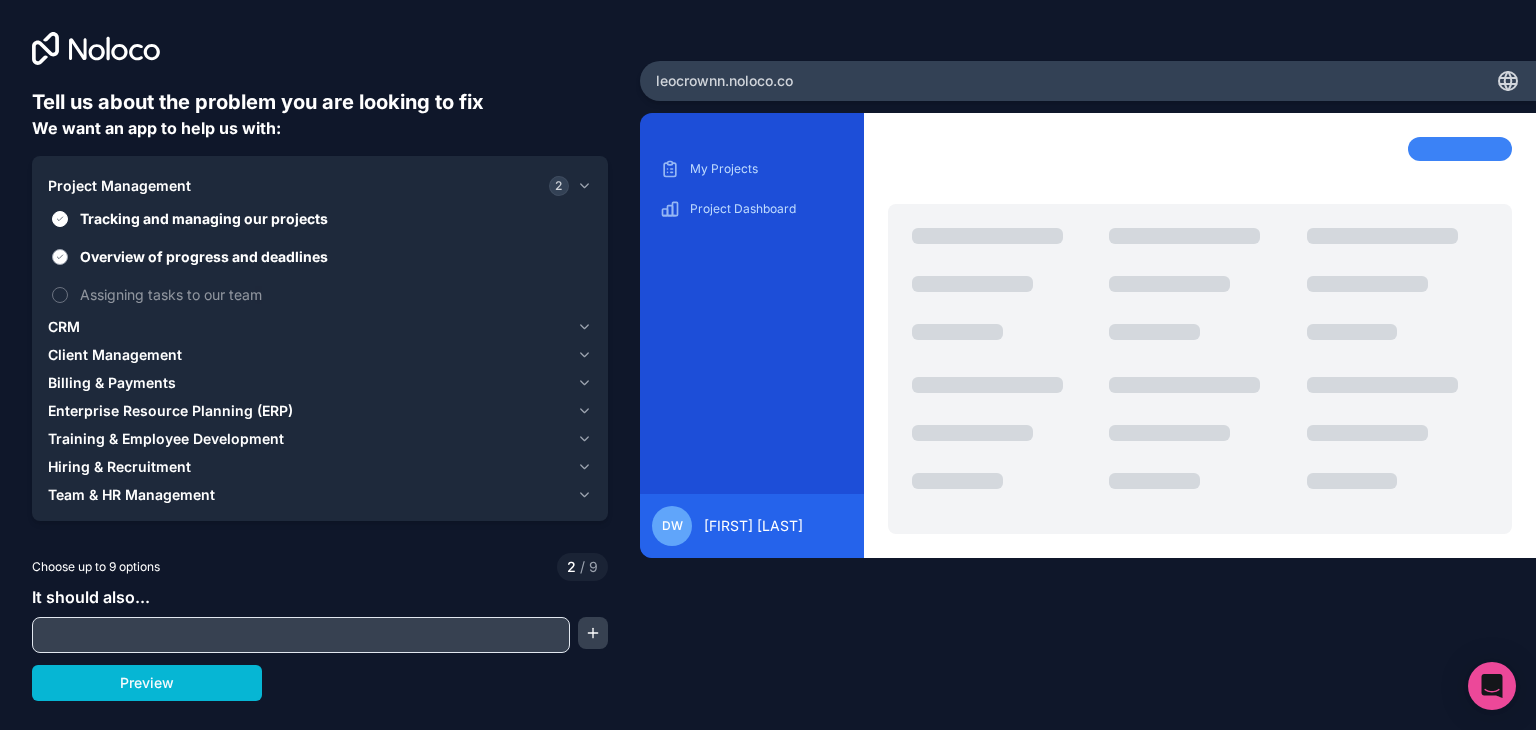 click on "Overview of progress and deadlines" at bounding box center [334, 256] 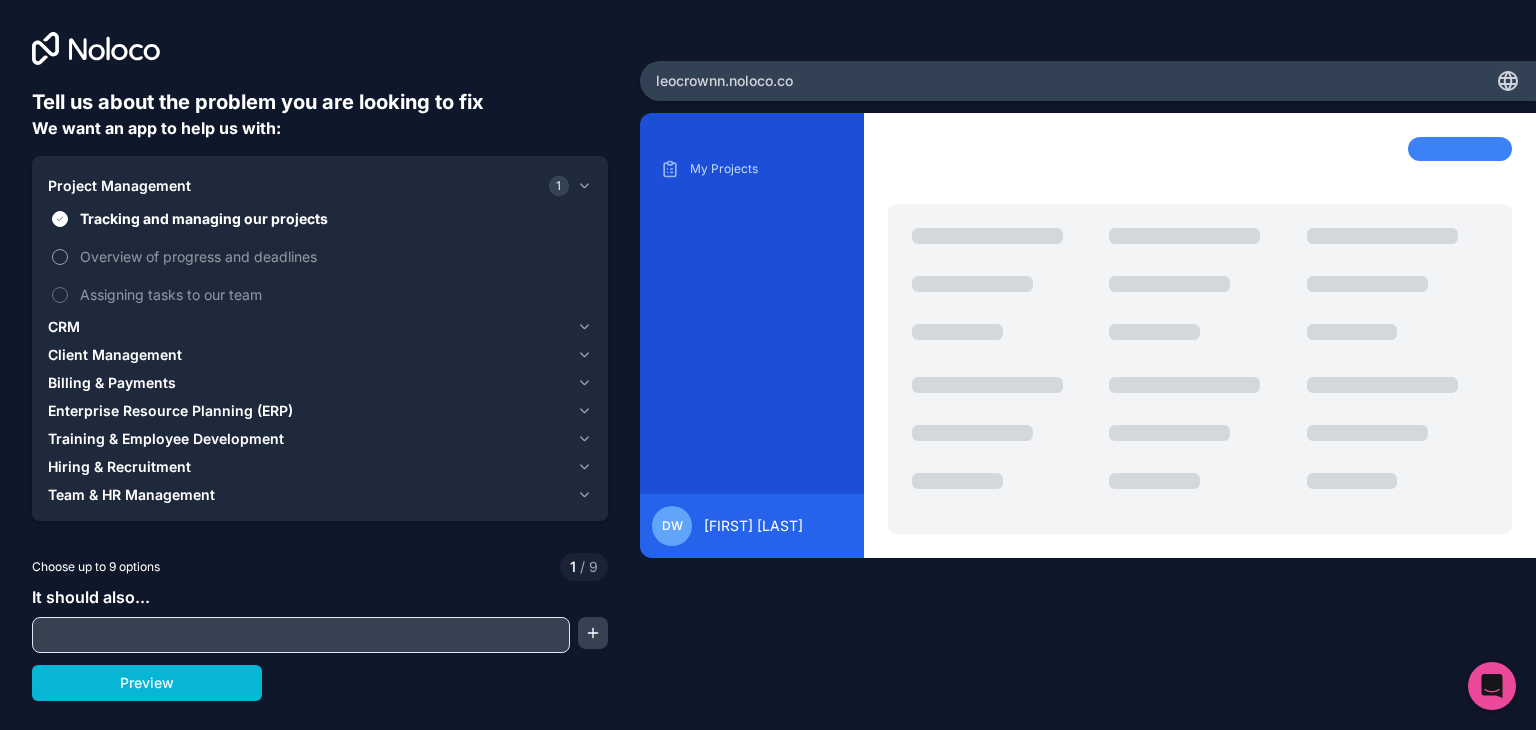 click on "Overview of progress and deadlines" at bounding box center [334, 256] 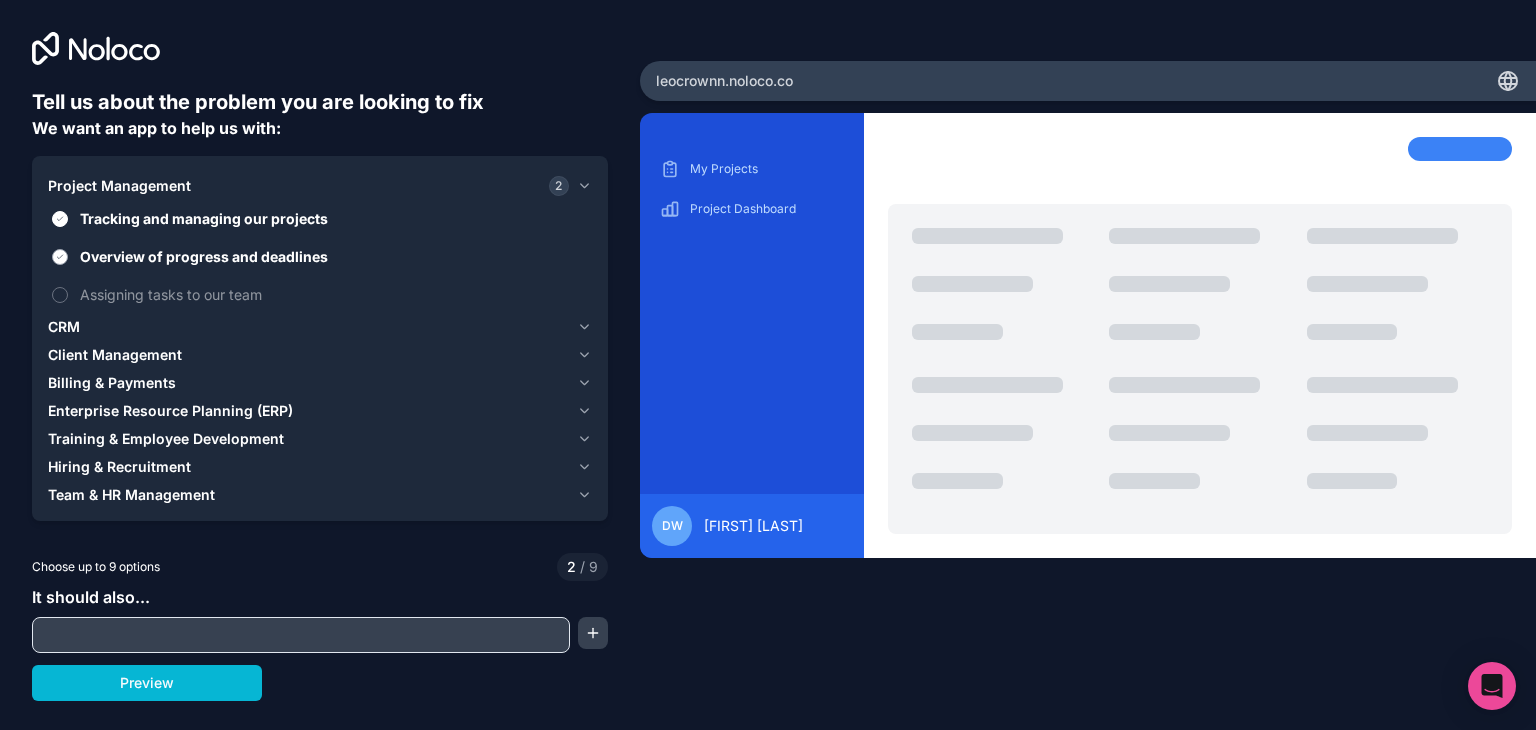 click on "Overview of progress and deadlines" at bounding box center (334, 256) 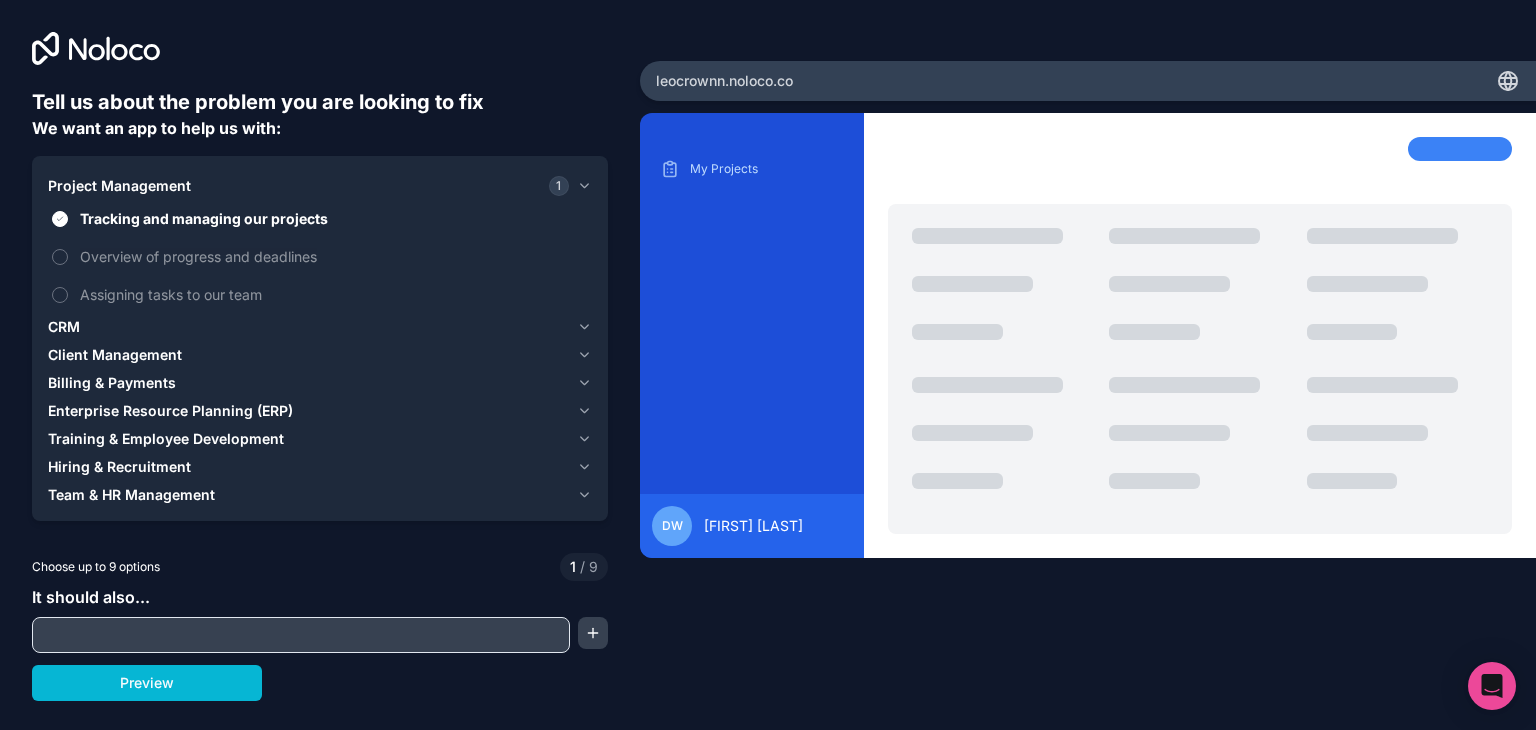 click on "CRM" at bounding box center (308, 327) 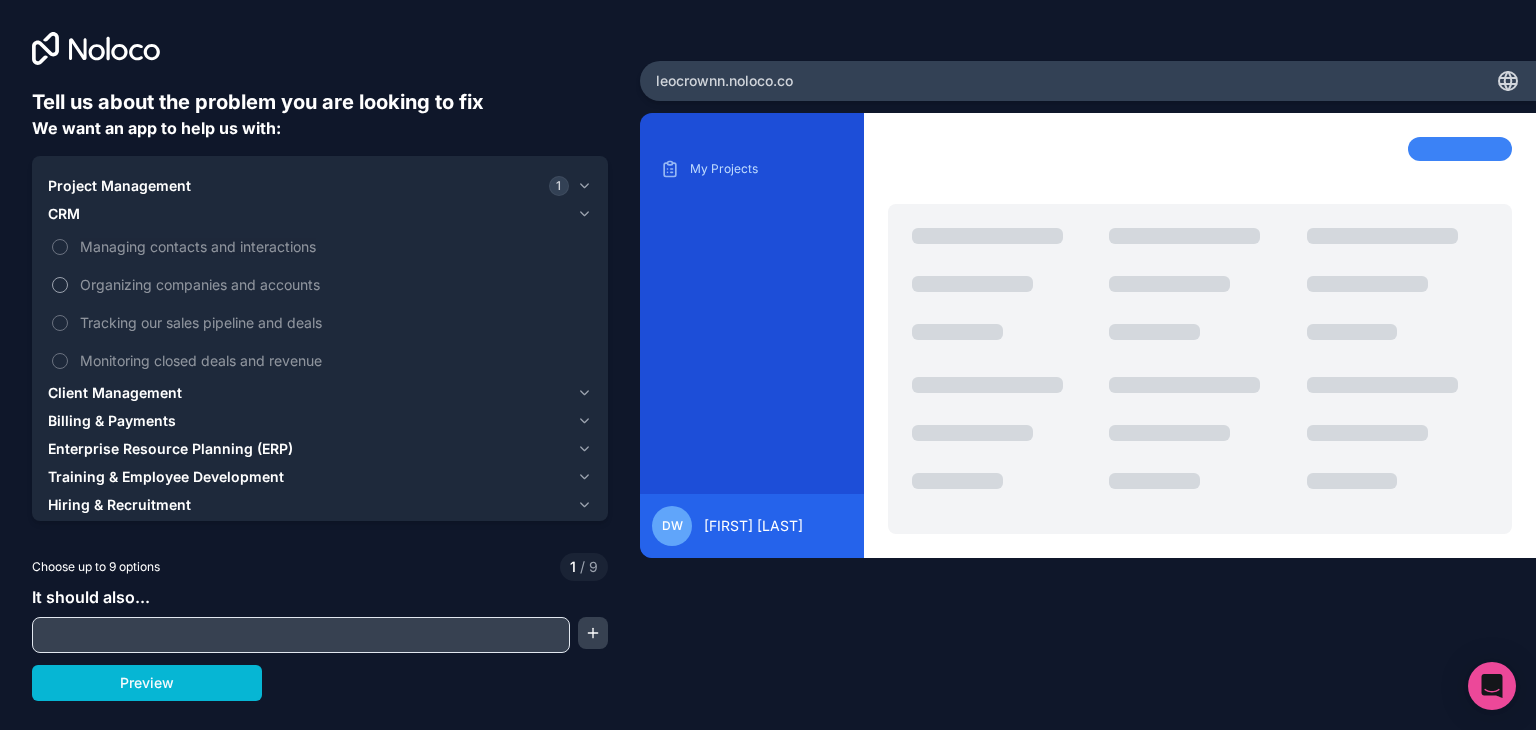 click on "Organizing companies and accounts" at bounding box center (334, 284) 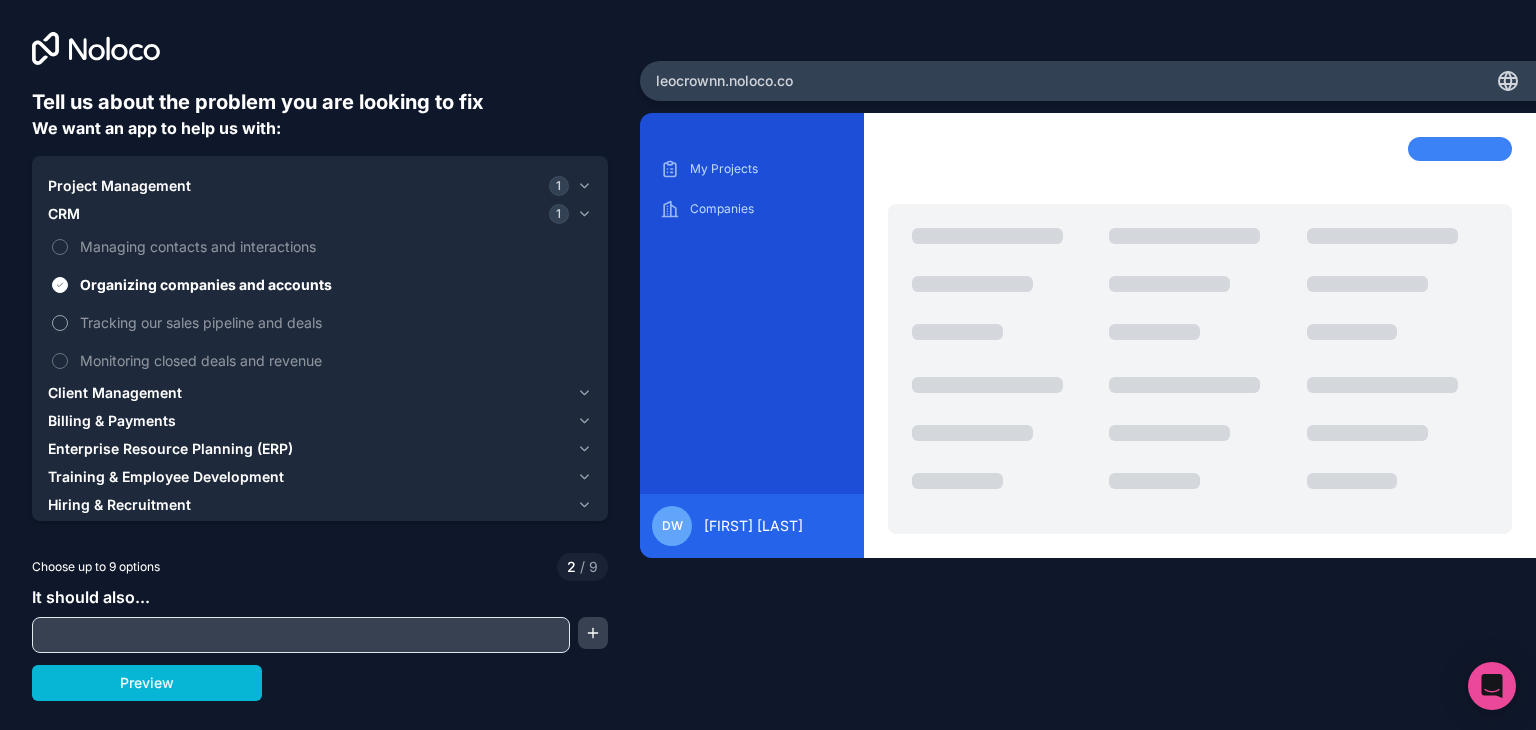 click on "Tracking our sales pipeline and deals" at bounding box center (334, 322) 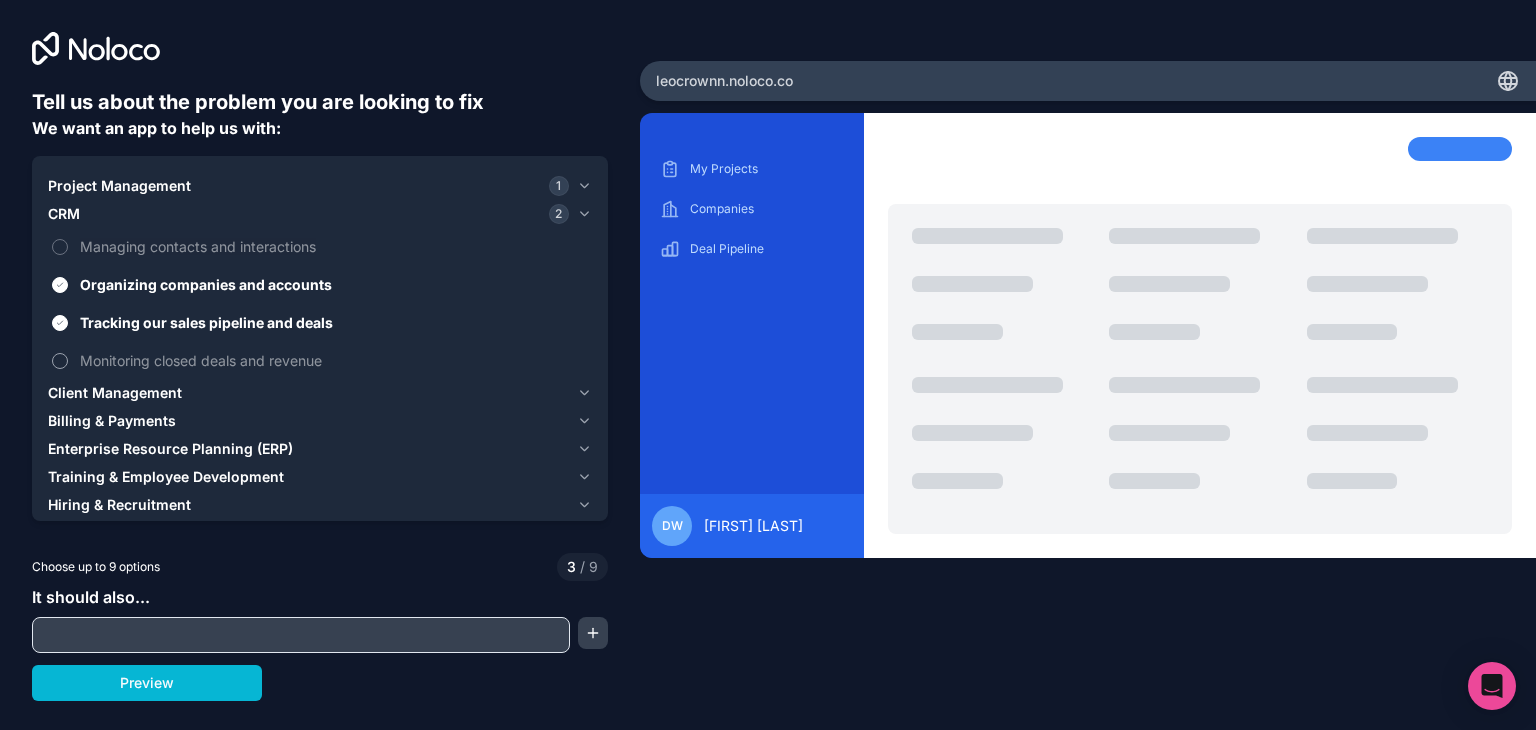 click on "Monitoring closed deals and revenue" at bounding box center [334, 360] 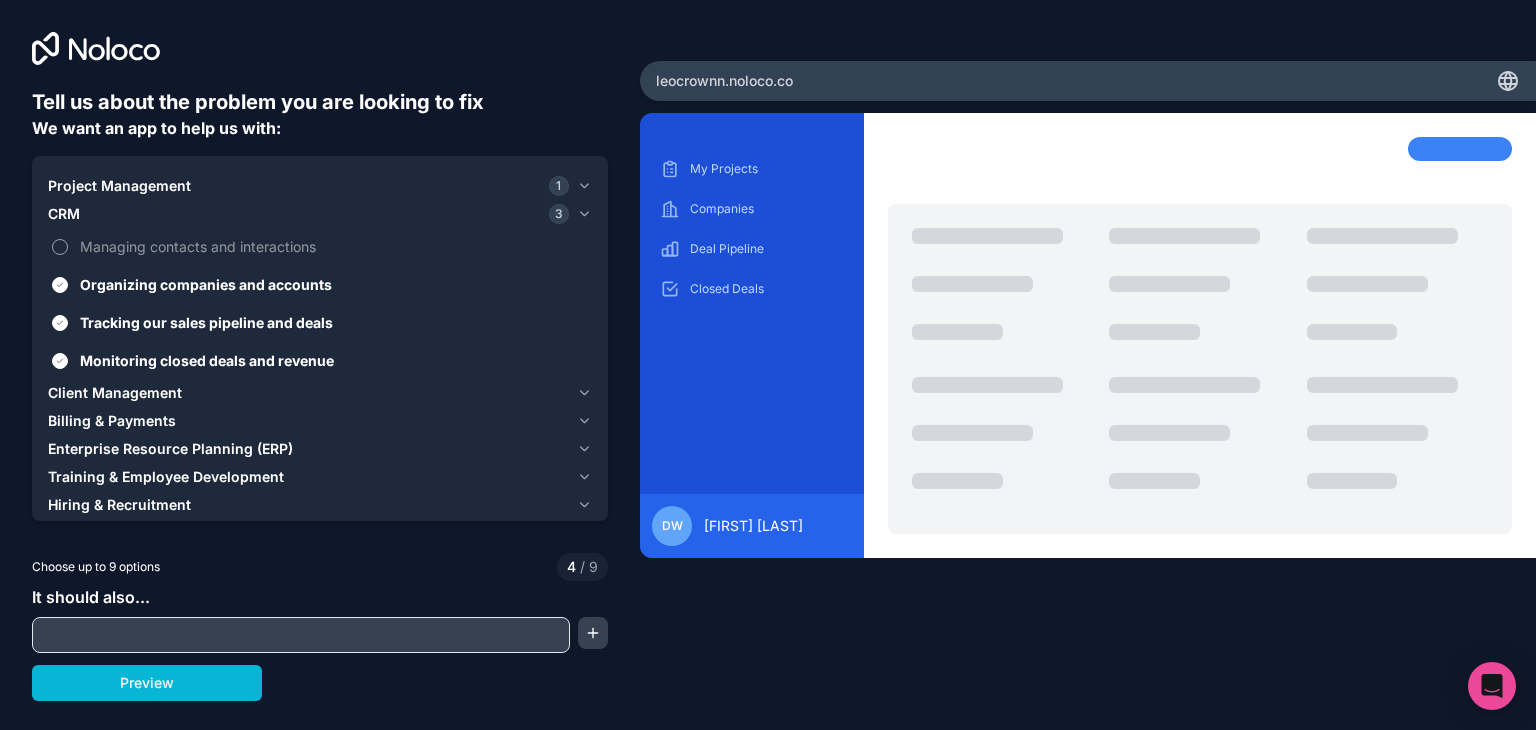 click on "Managing contacts and interactions" at bounding box center (334, 246) 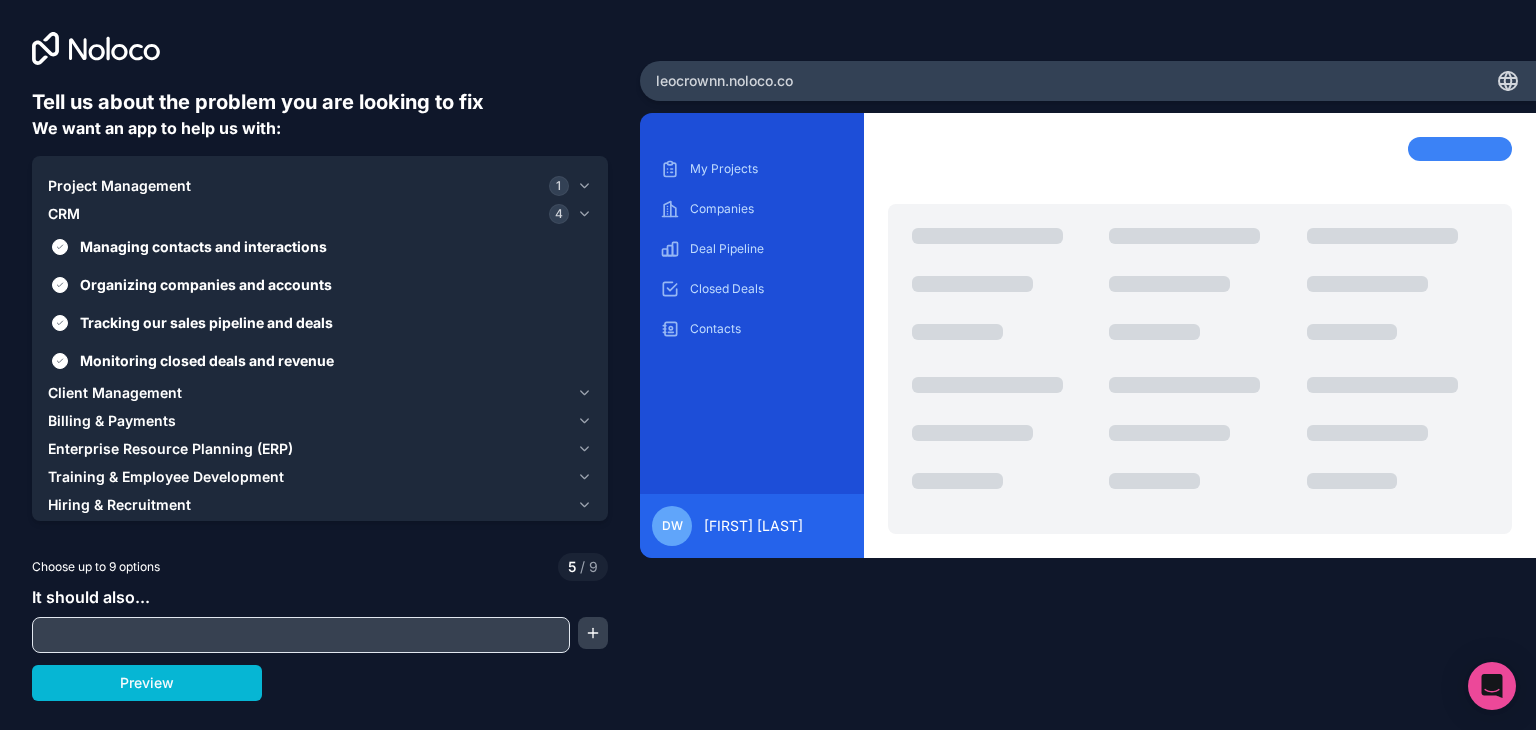 click on "Client Management" at bounding box center (115, 393) 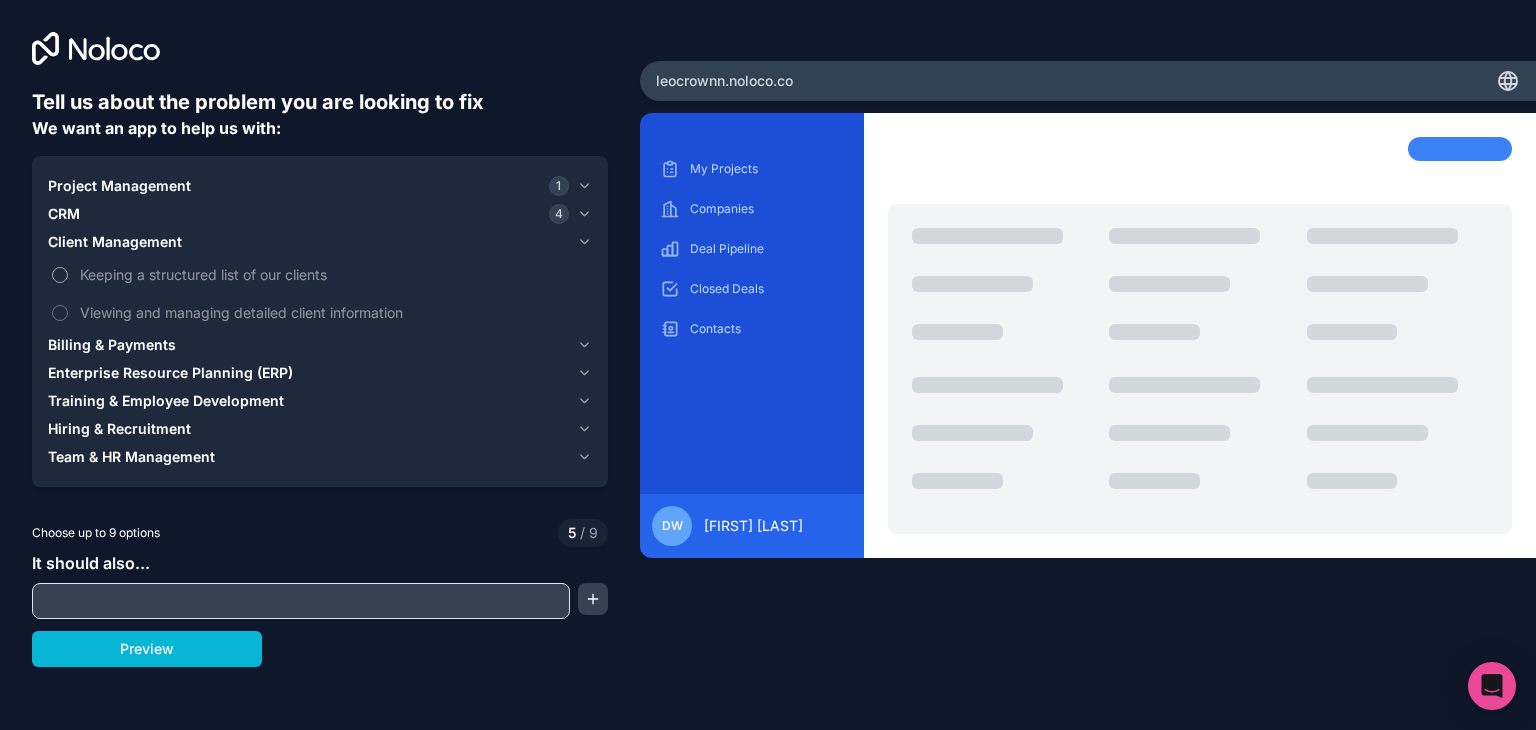 click on "Keeping a structured list of our clients" at bounding box center [334, 274] 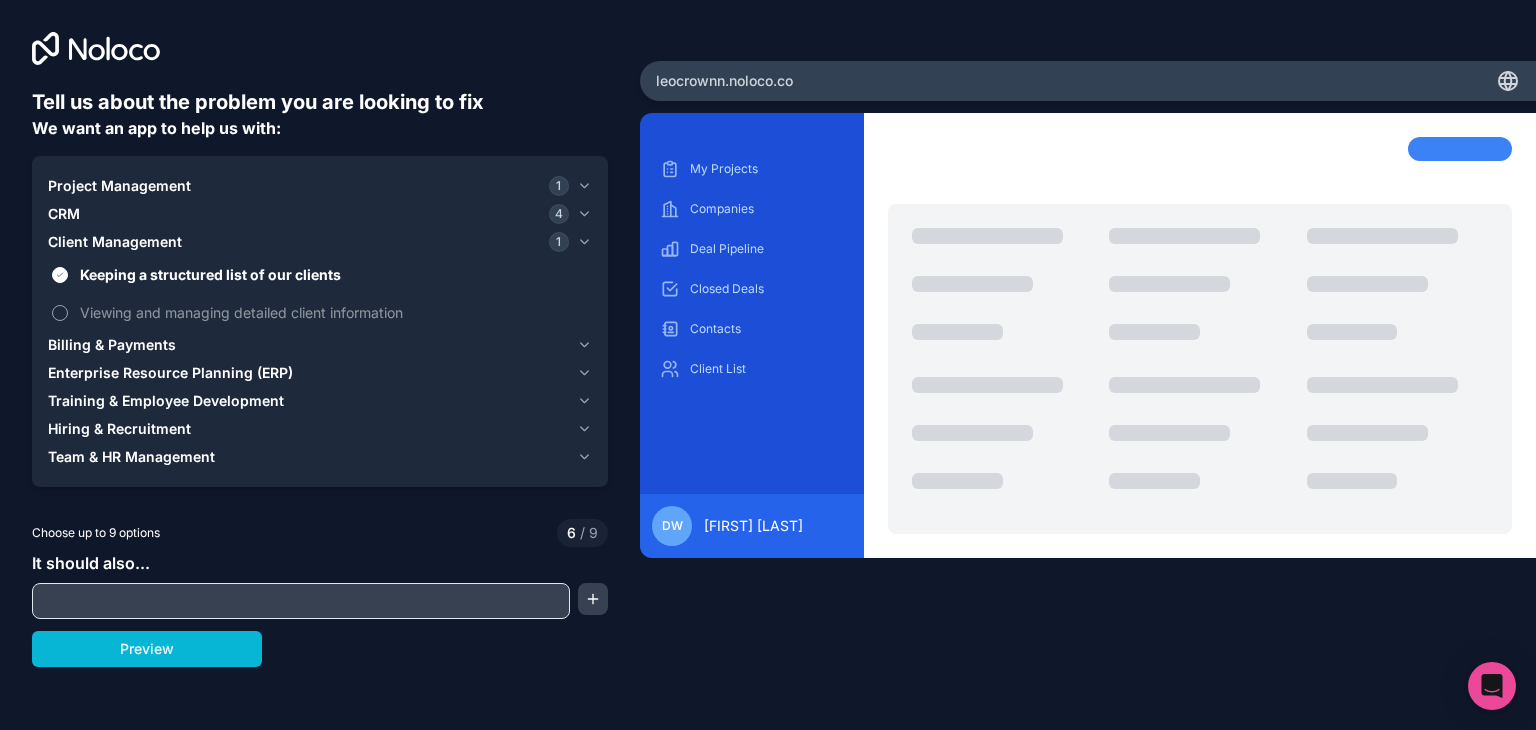 click on "Viewing and managing detailed client information" at bounding box center (334, 312) 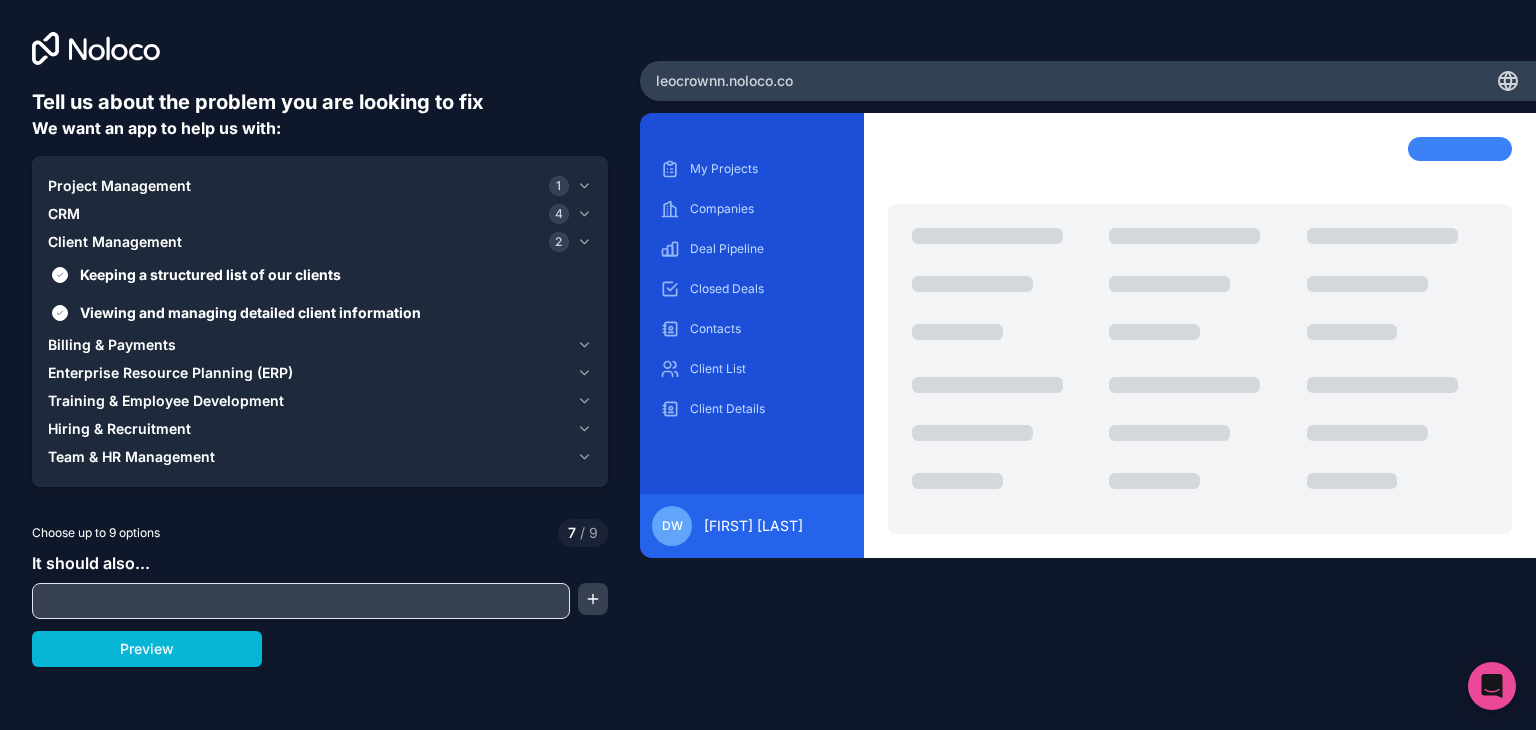 click on "Billing & Payments" at bounding box center [112, 345] 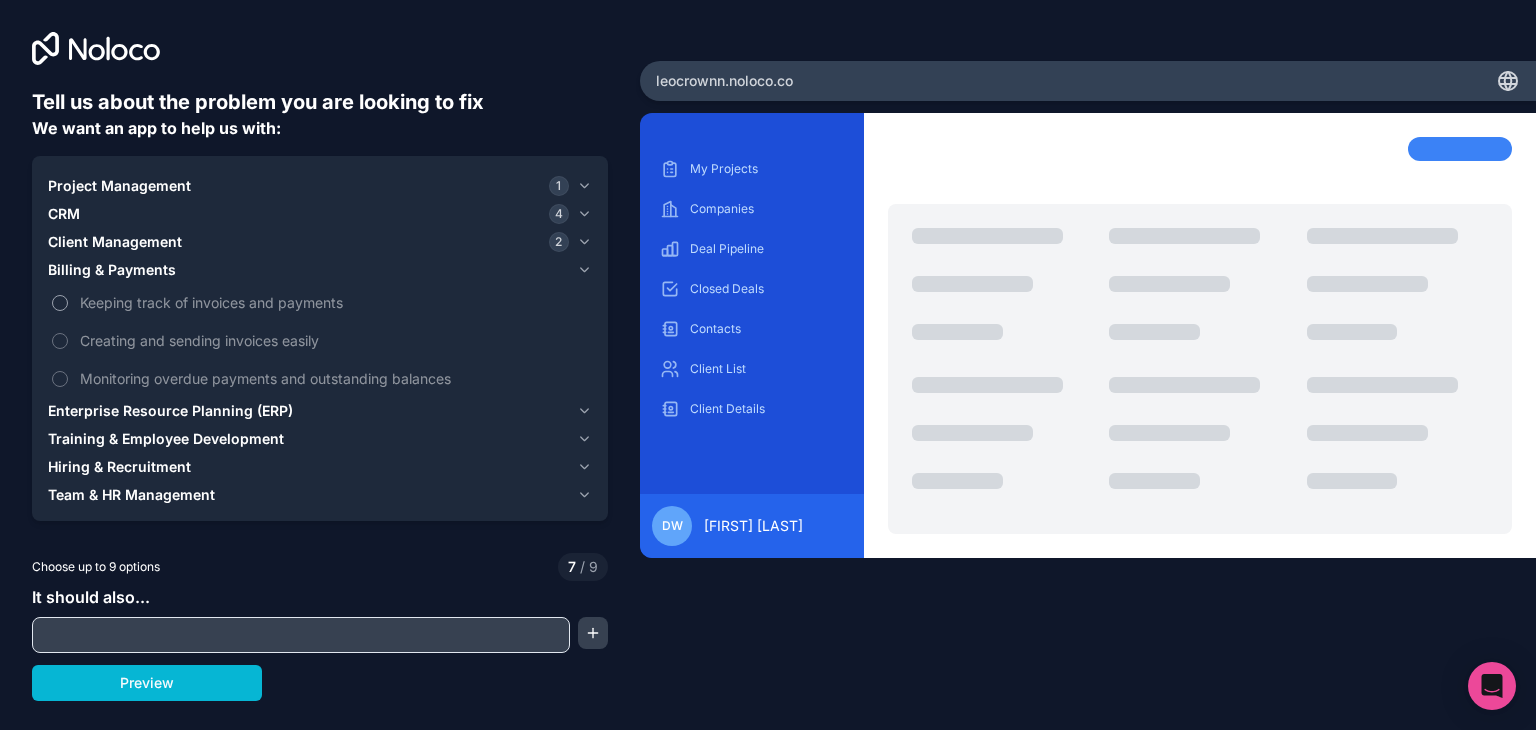 click on "Keeping track of invoices and payments" at bounding box center [334, 302] 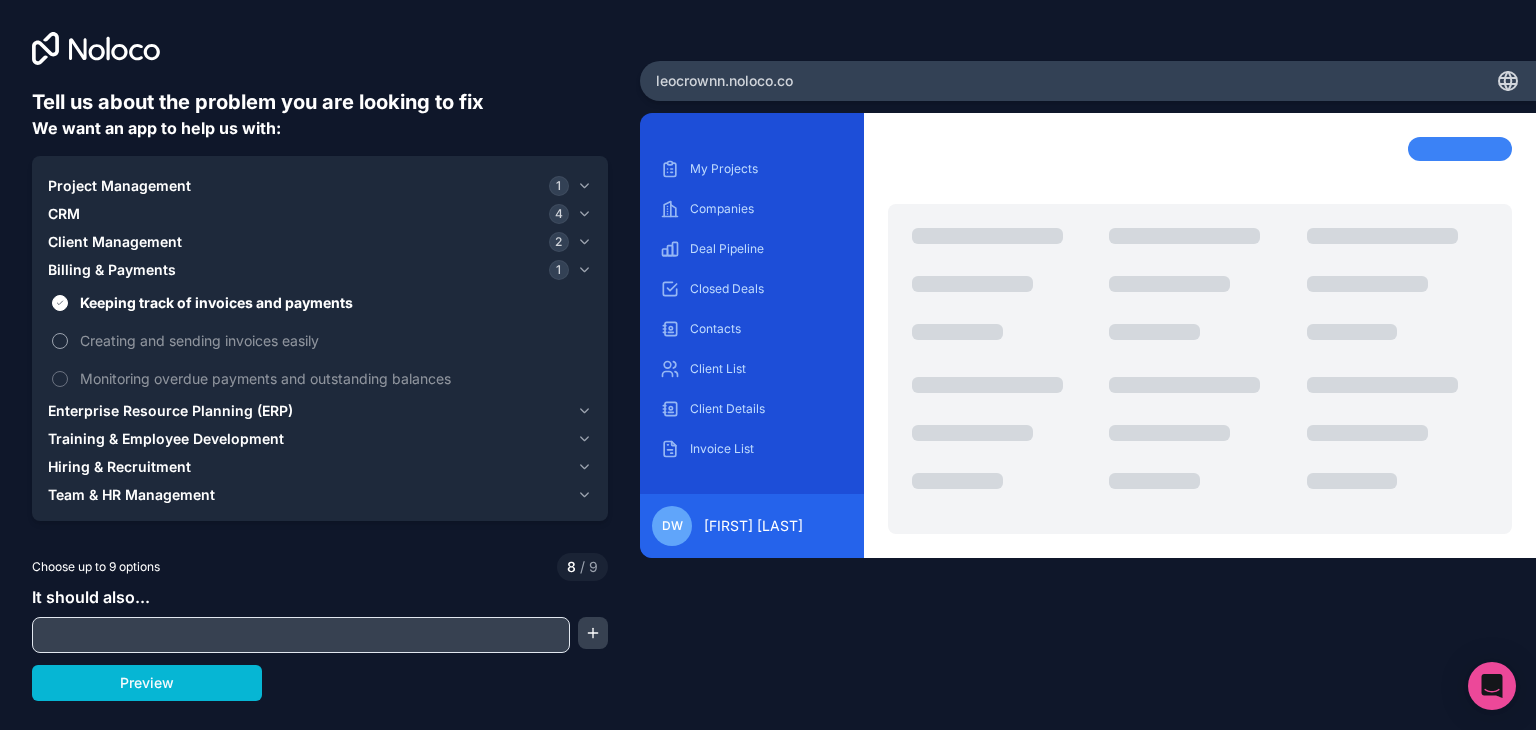 click on "Creating and sending invoices easily" at bounding box center (334, 340) 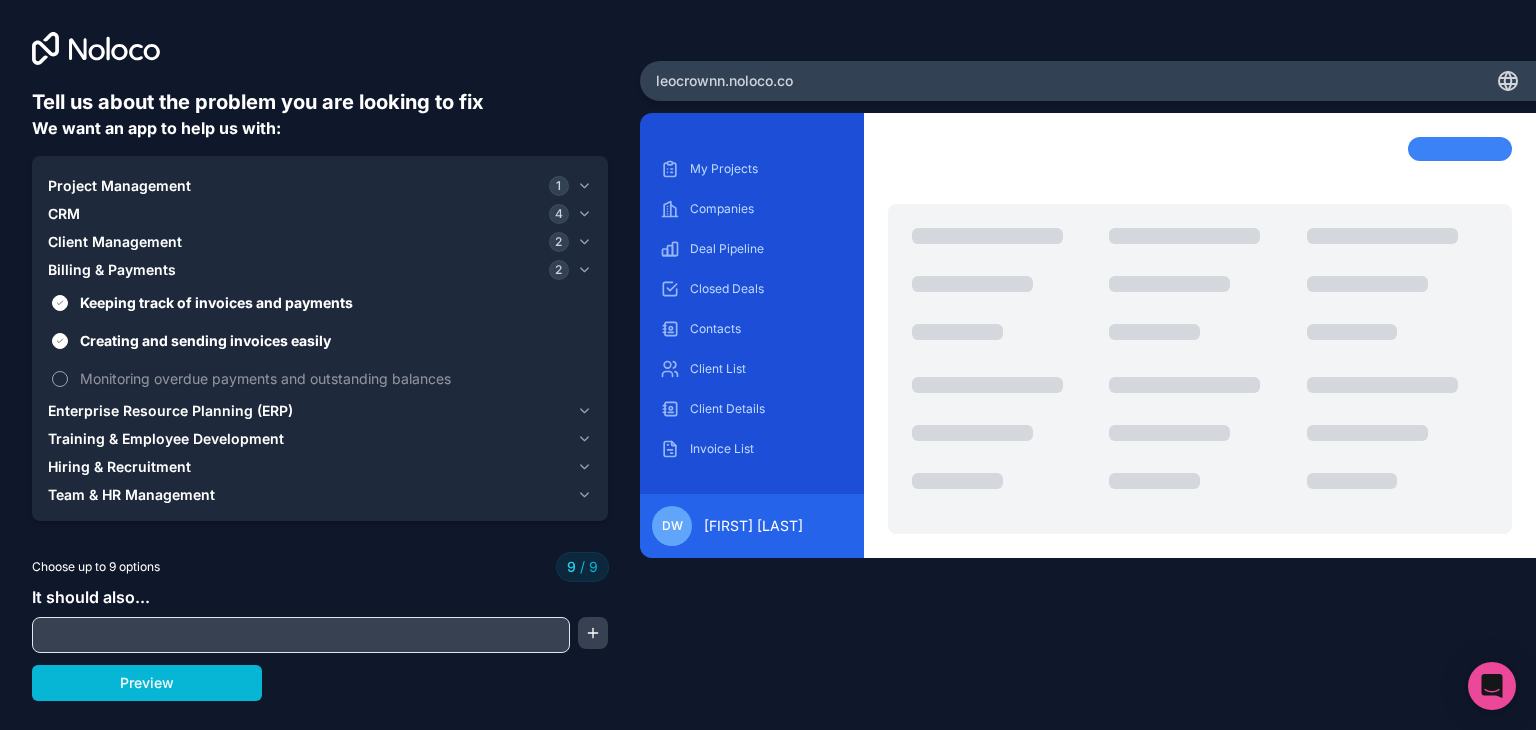 click on "Monitoring overdue payments and outstanding balances" at bounding box center [334, 378] 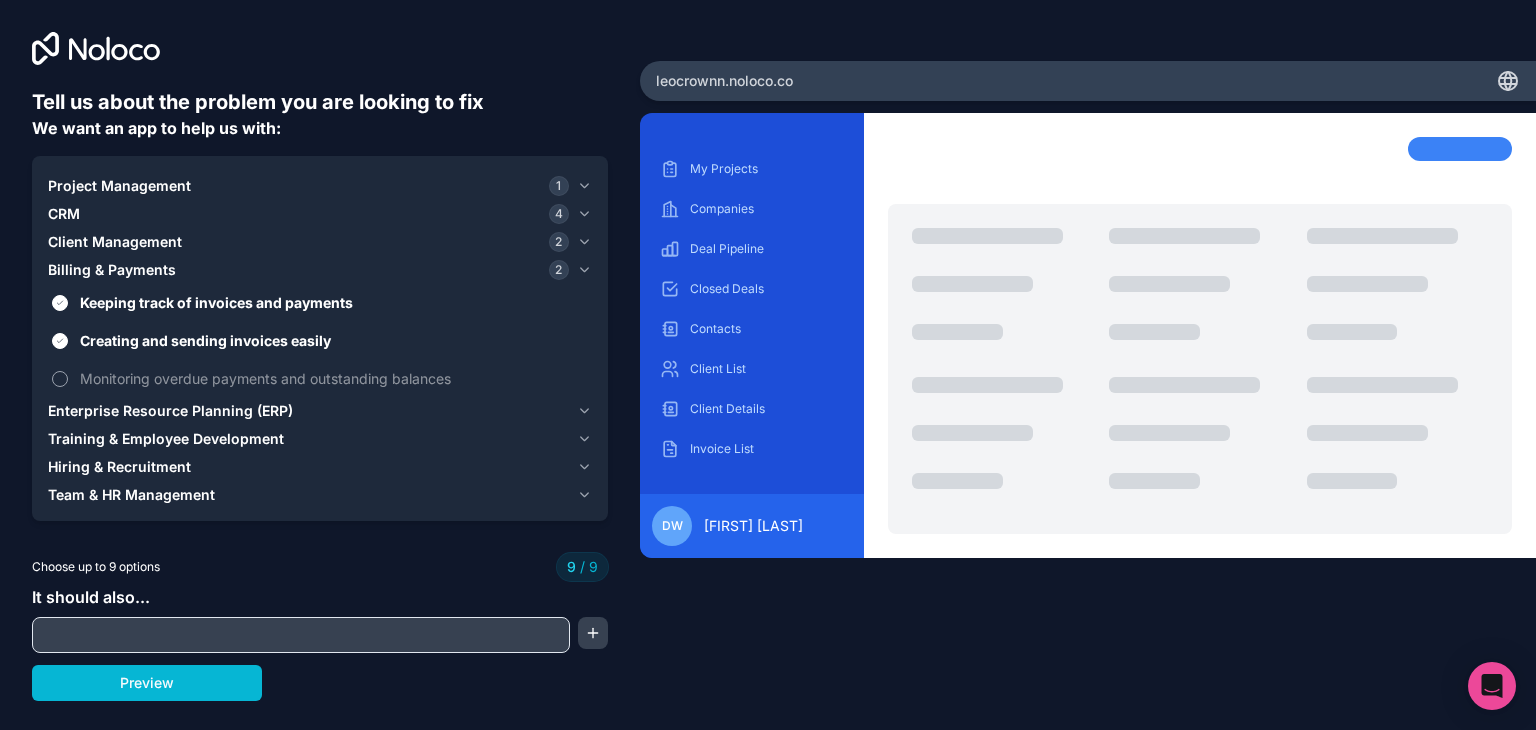 click on "Monitoring overdue payments and outstanding balances" at bounding box center (334, 378) 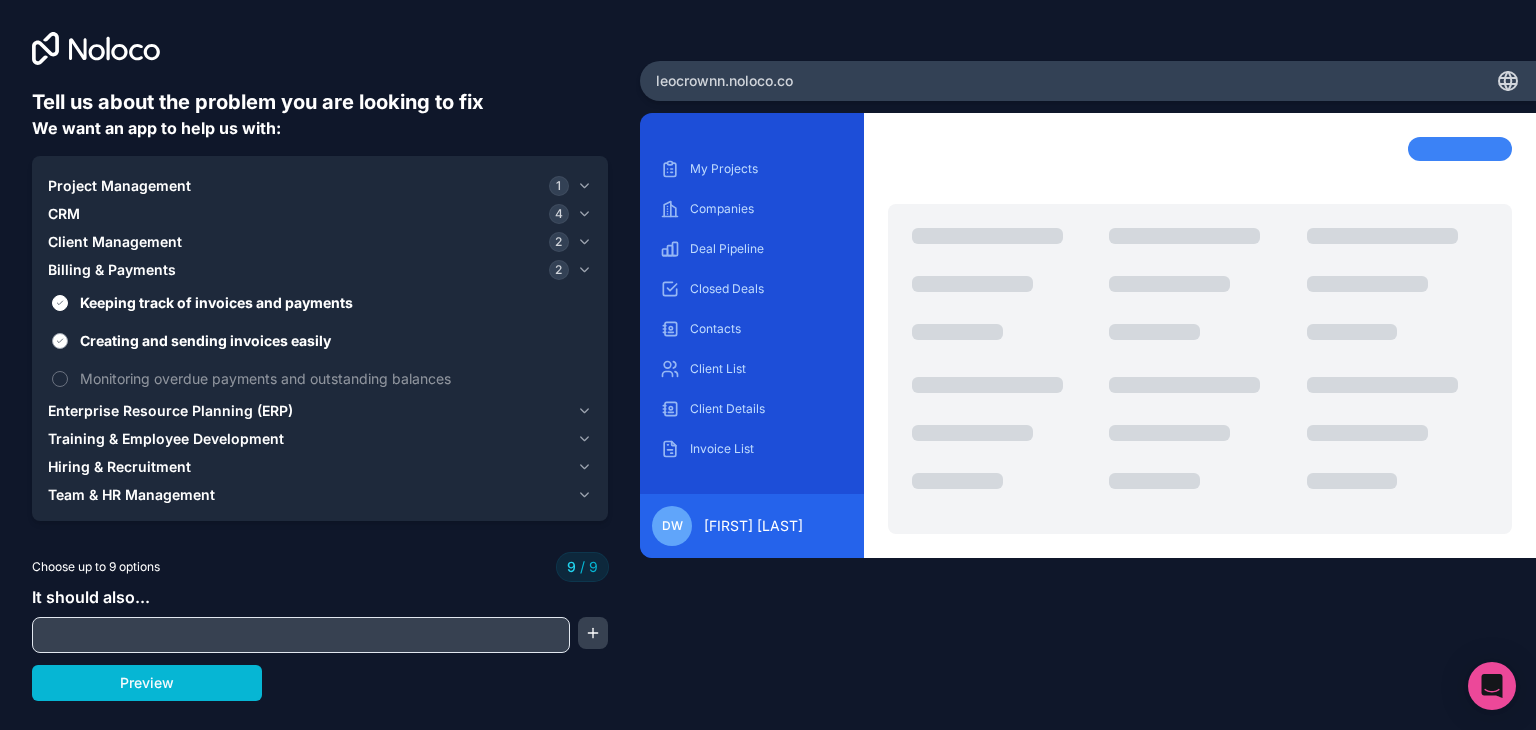 click on "Creating and sending invoices easily" at bounding box center (320, 340) 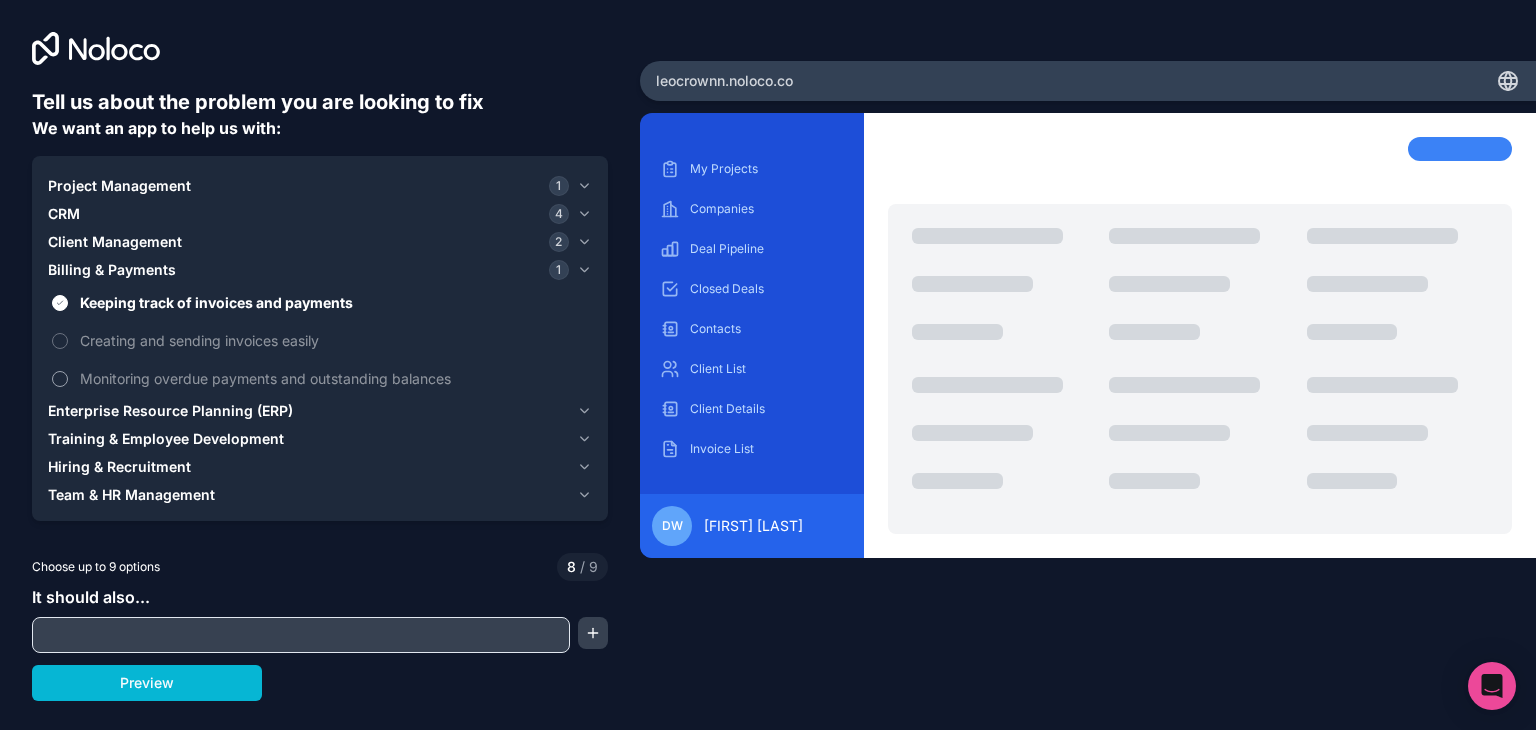 click on "Monitoring overdue payments and outstanding balances" at bounding box center [60, 379] 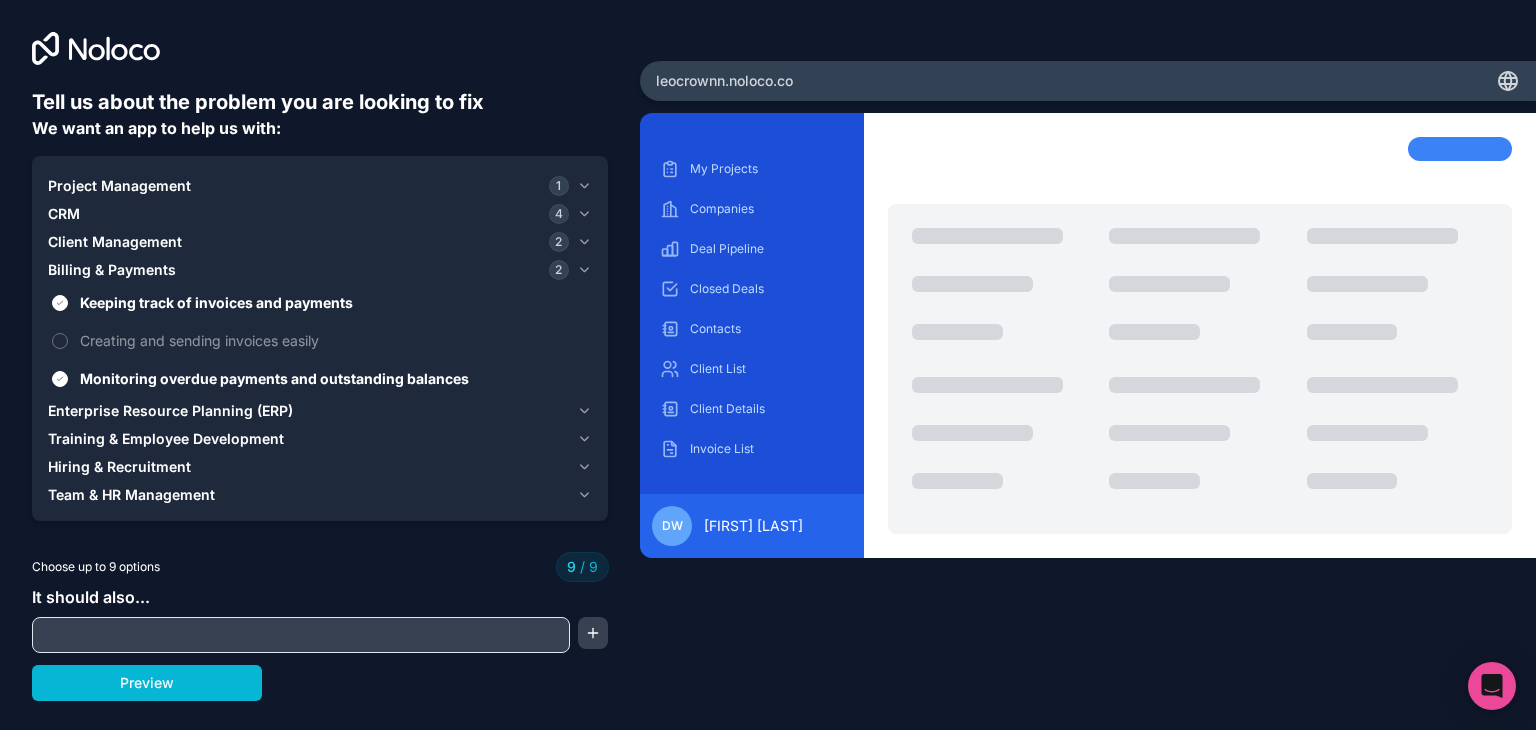 click on "Client Management" at bounding box center (115, 242) 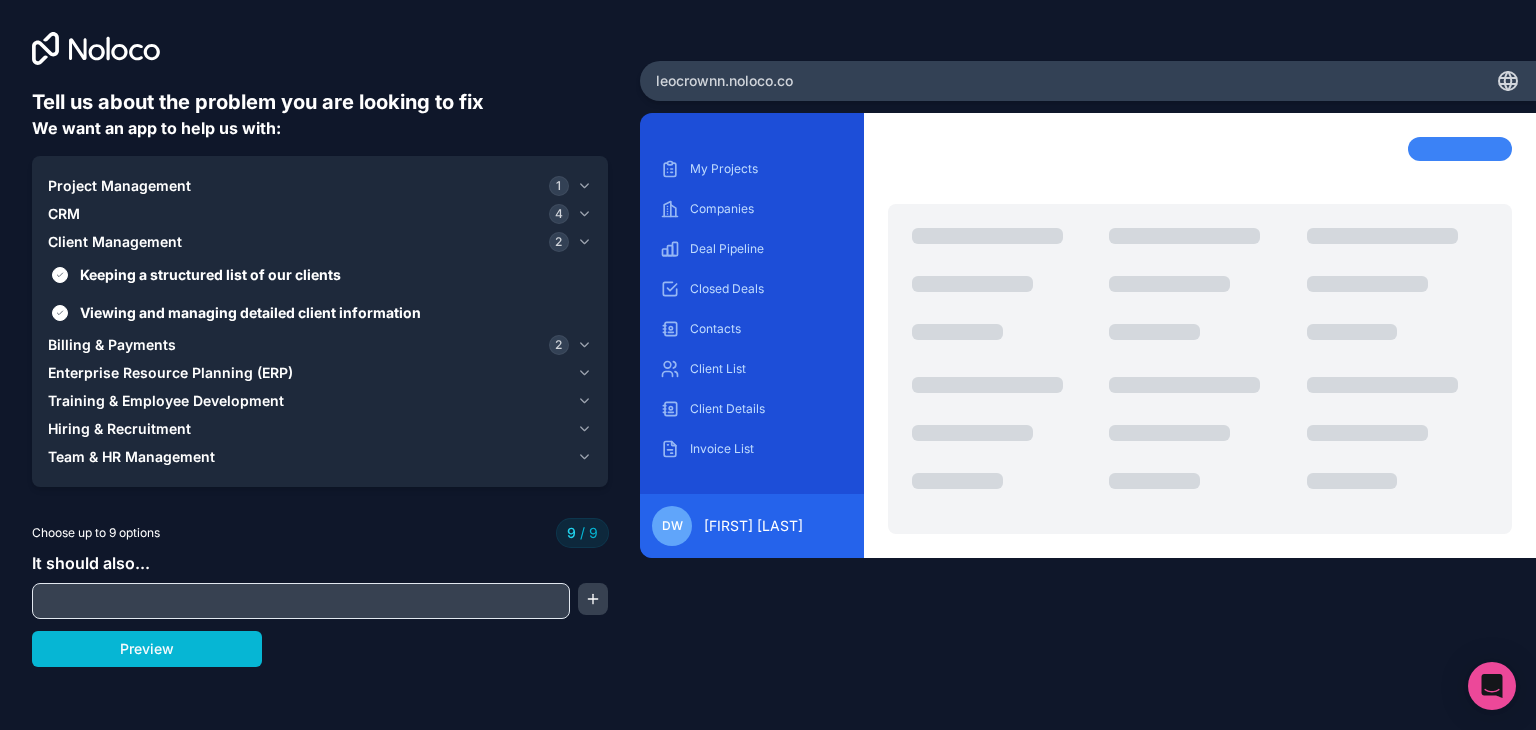 click on "CRM 4" at bounding box center (320, 214) 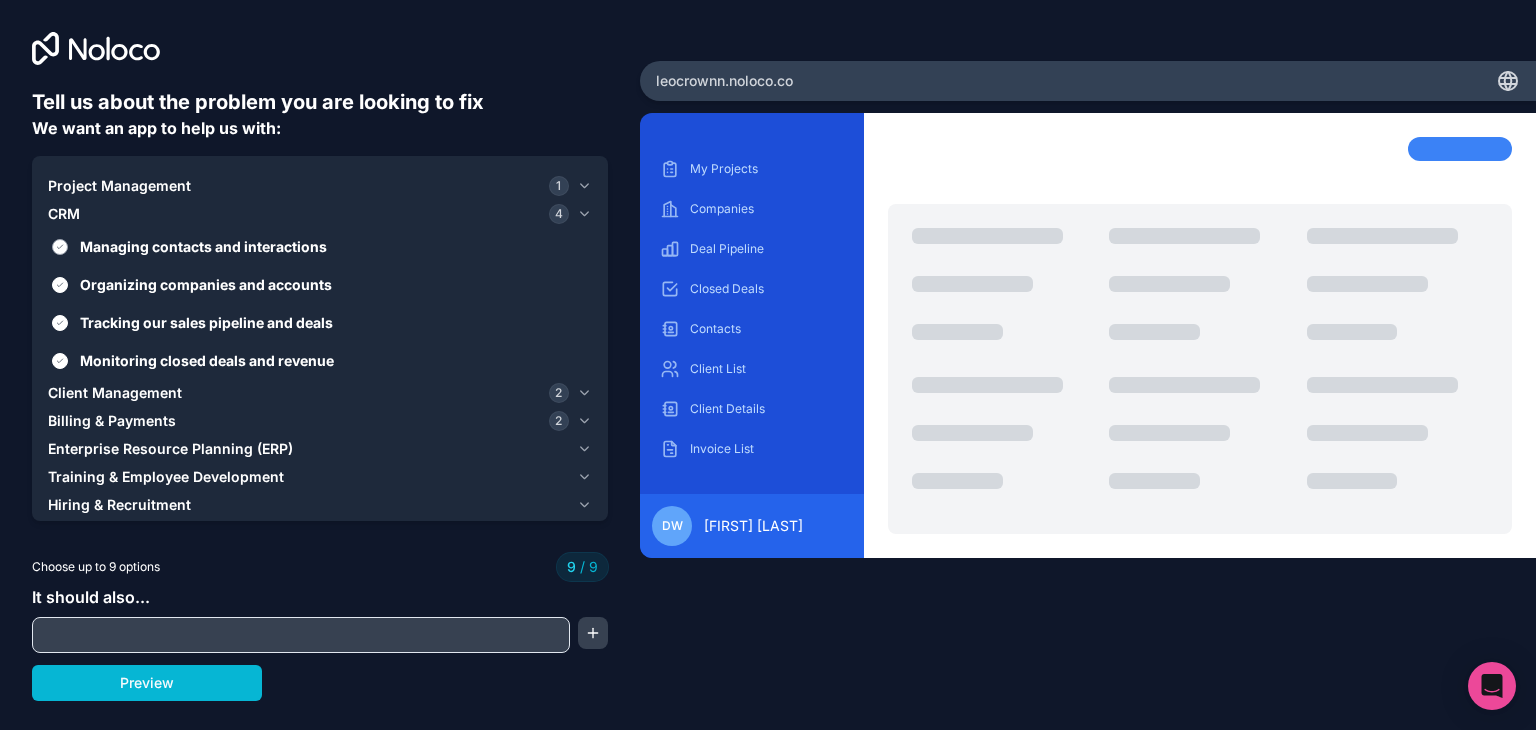 click on "Managing contacts and interactions" at bounding box center (334, 246) 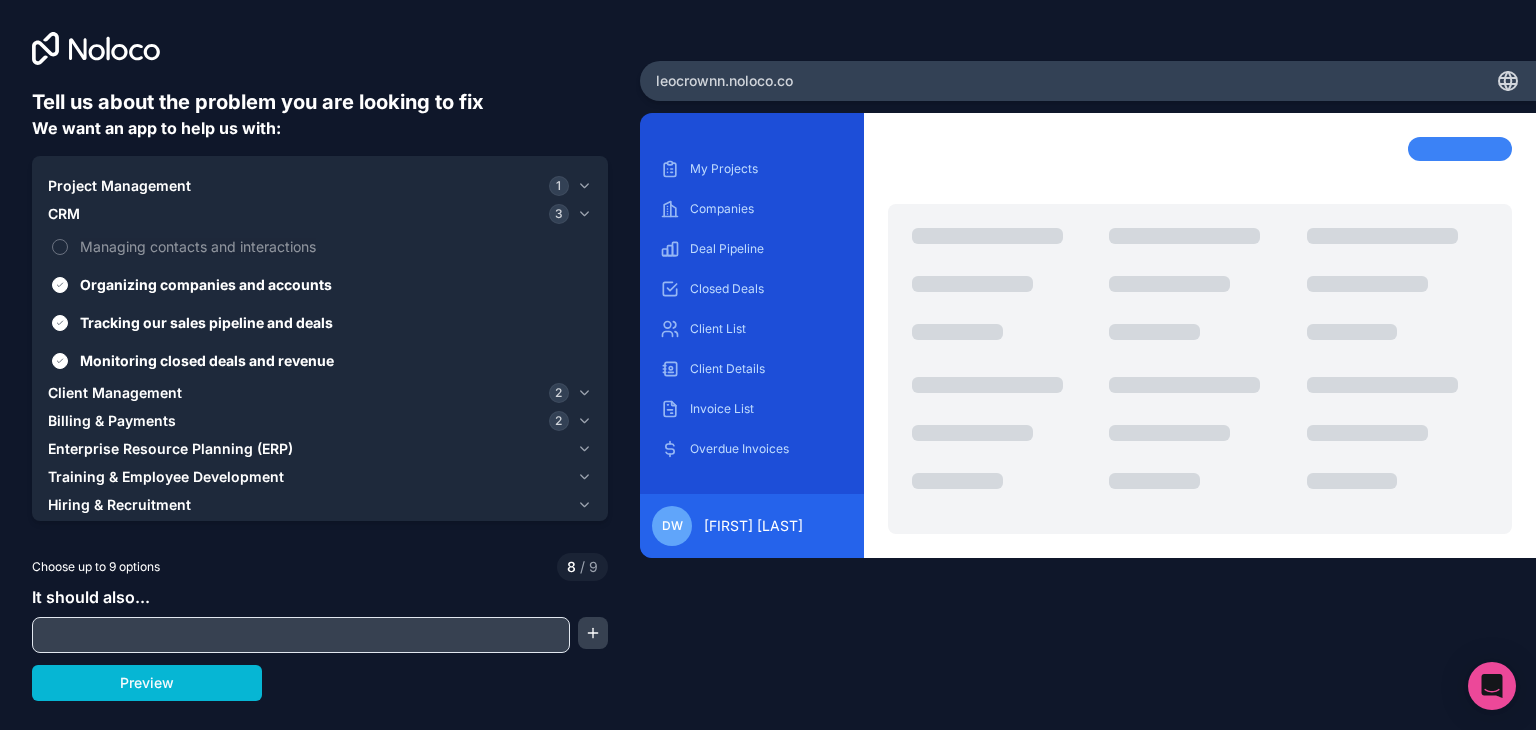 click on "Enterprise Resource Planning (ERP)" at bounding box center [170, 449] 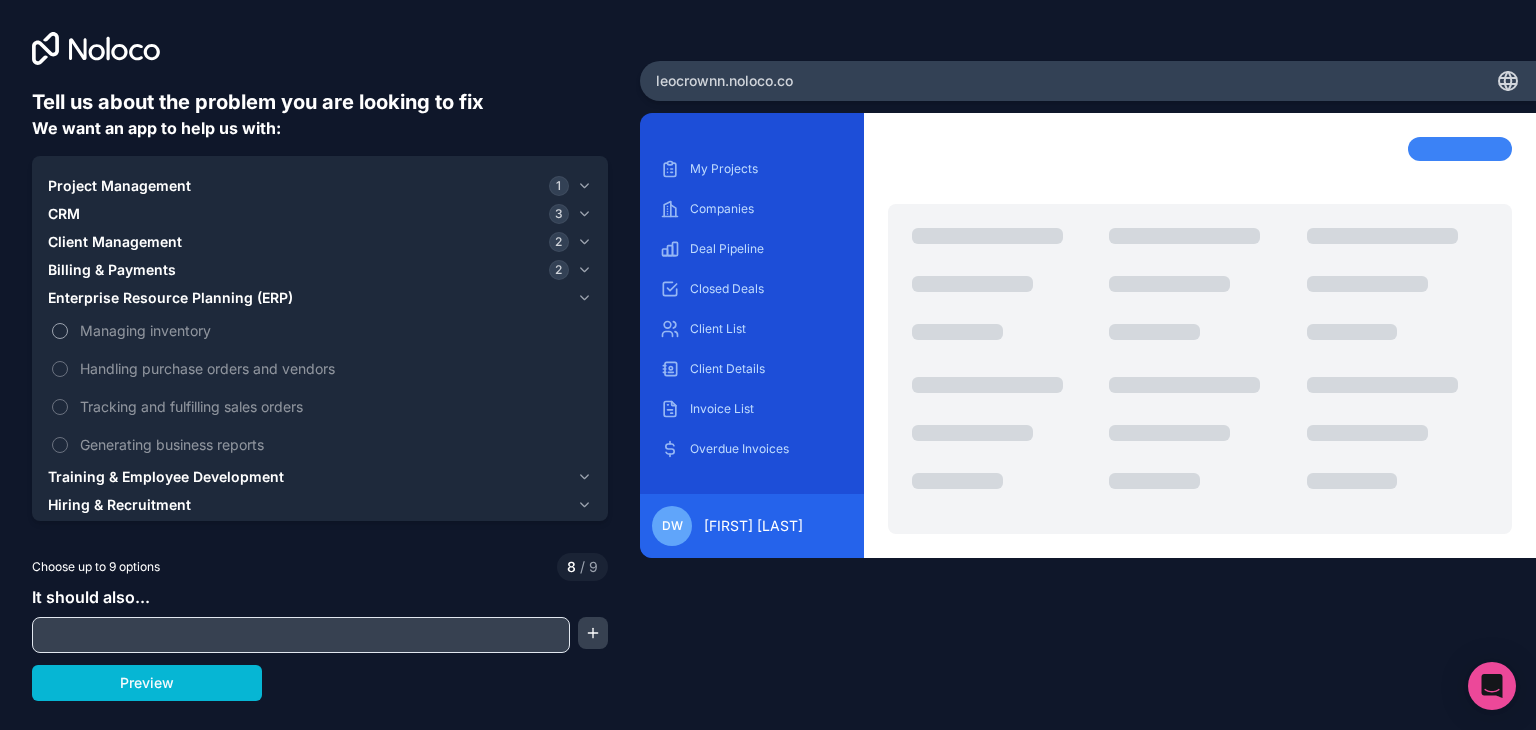 click on "Managing inventory" at bounding box center (334, 330) 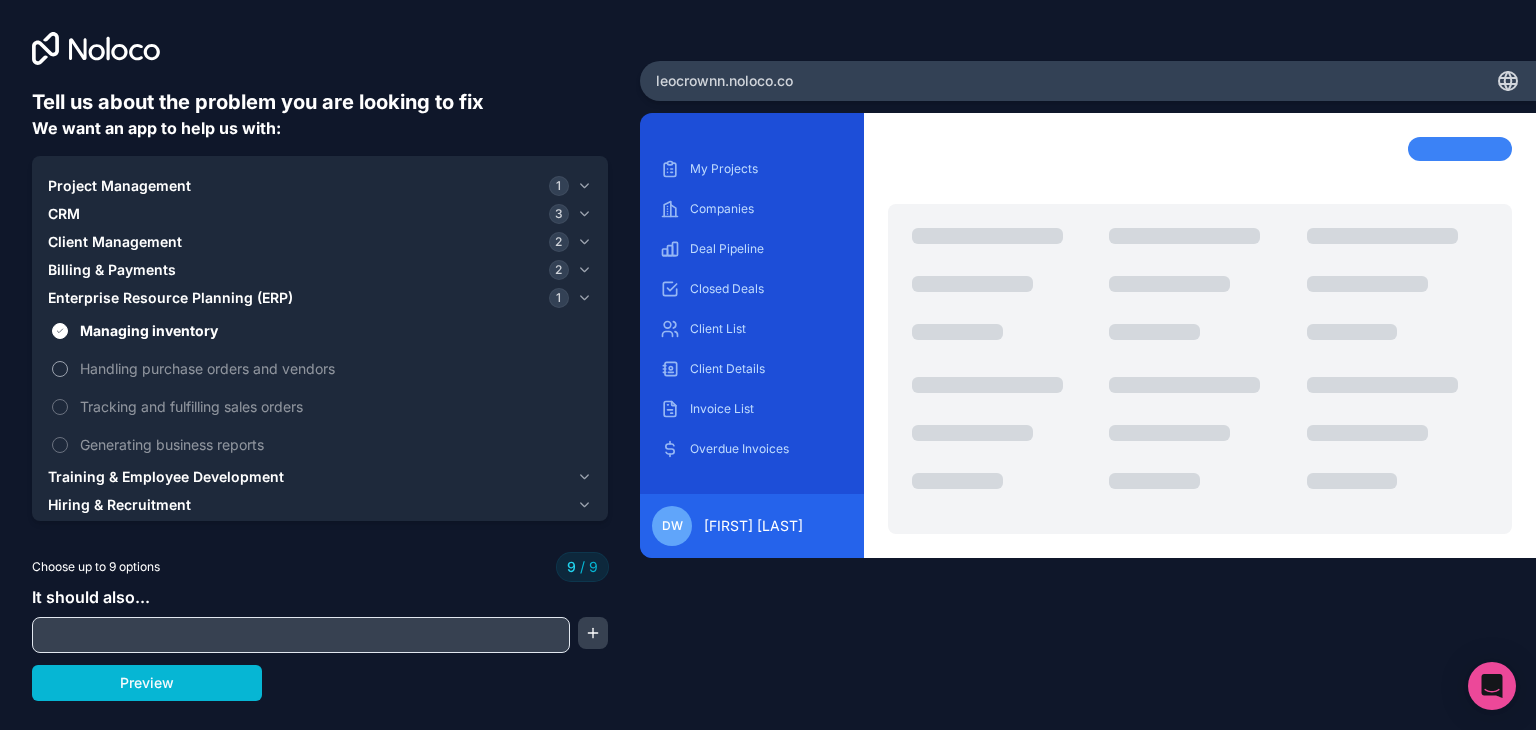 click on "Handling purchase orders and vendors" at bounding box center [334, 368] 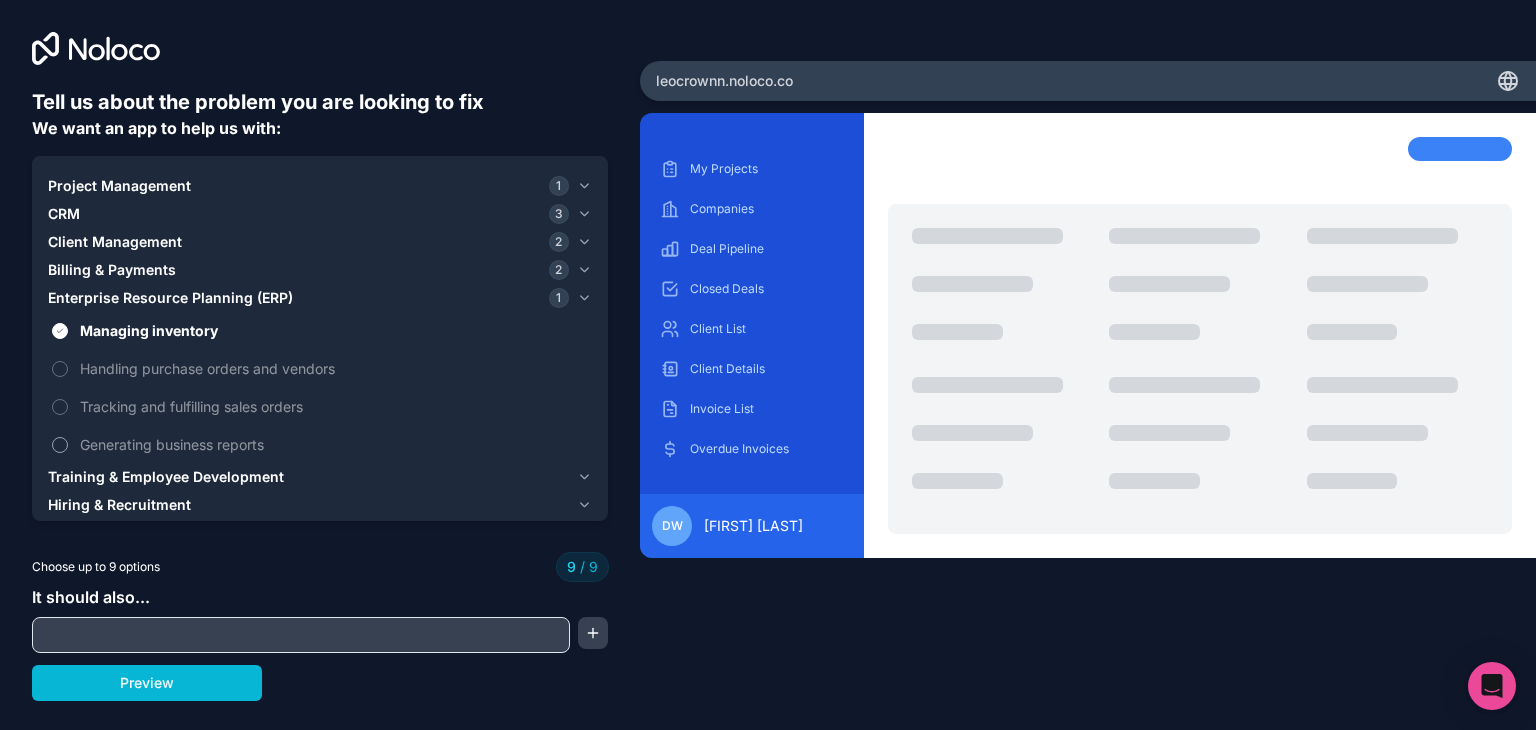click on "Generating business reports" at bounding box center [334, 444] 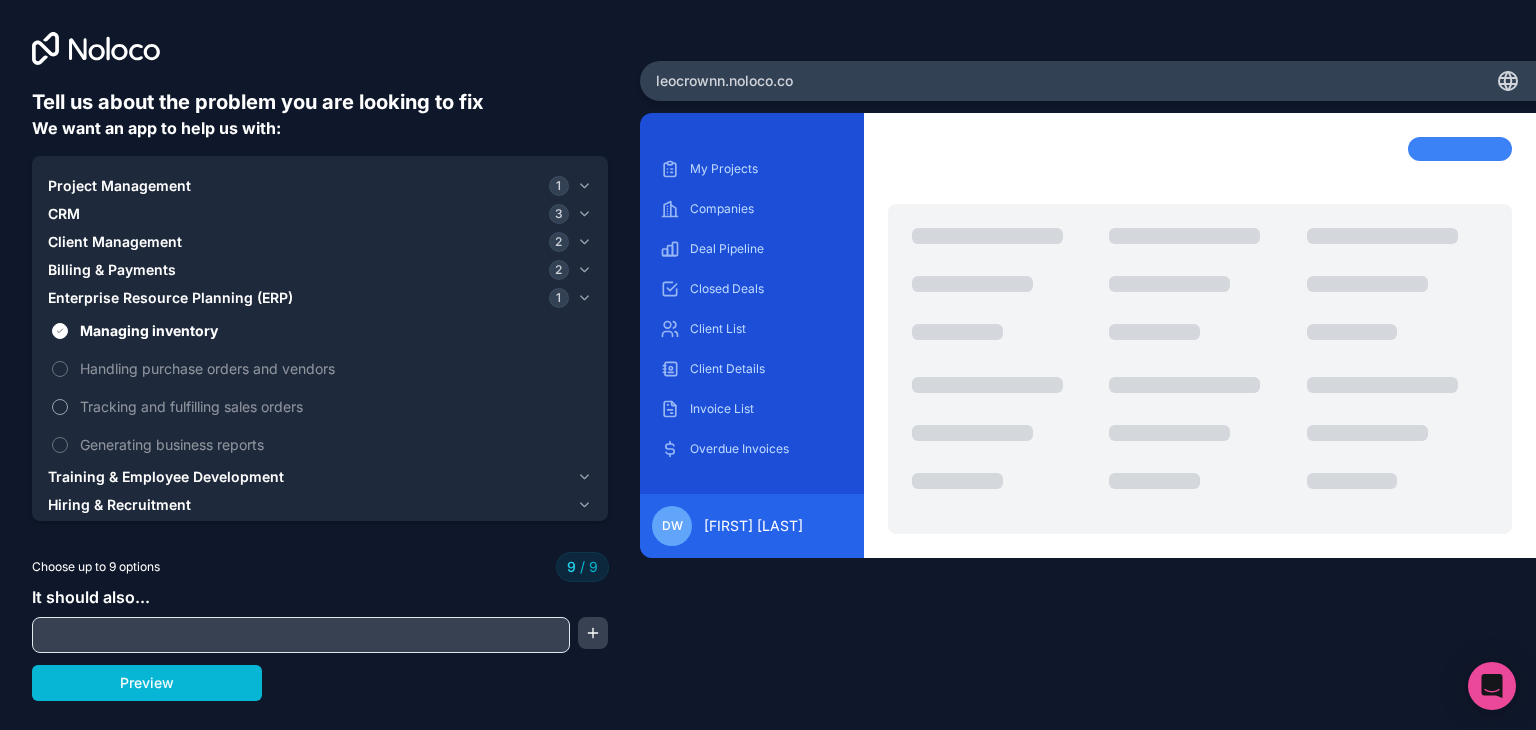 click on "Tracking and fulfilling sales orders" at bounding box center [334, 406] 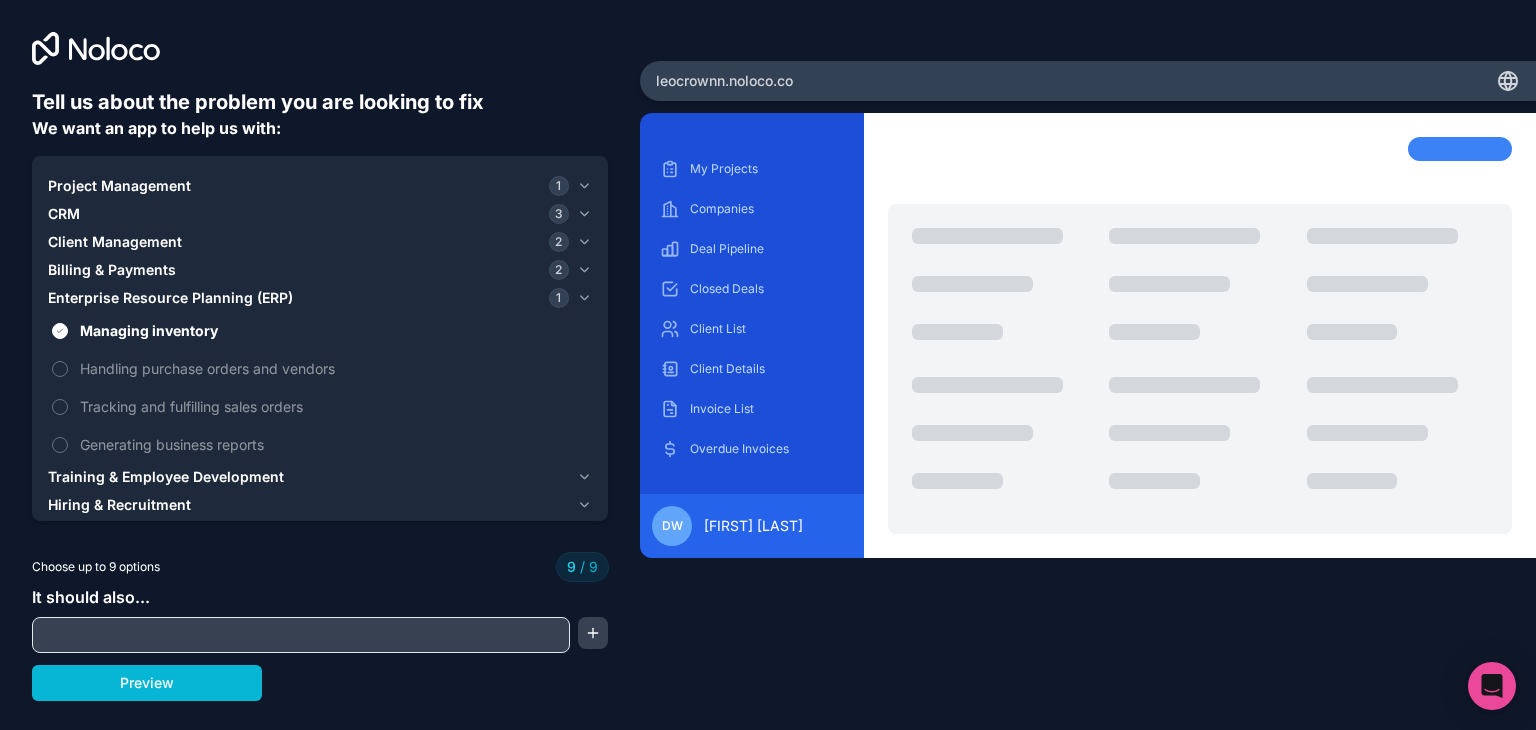 click on "Project Management" at bounding box center (119, 186) 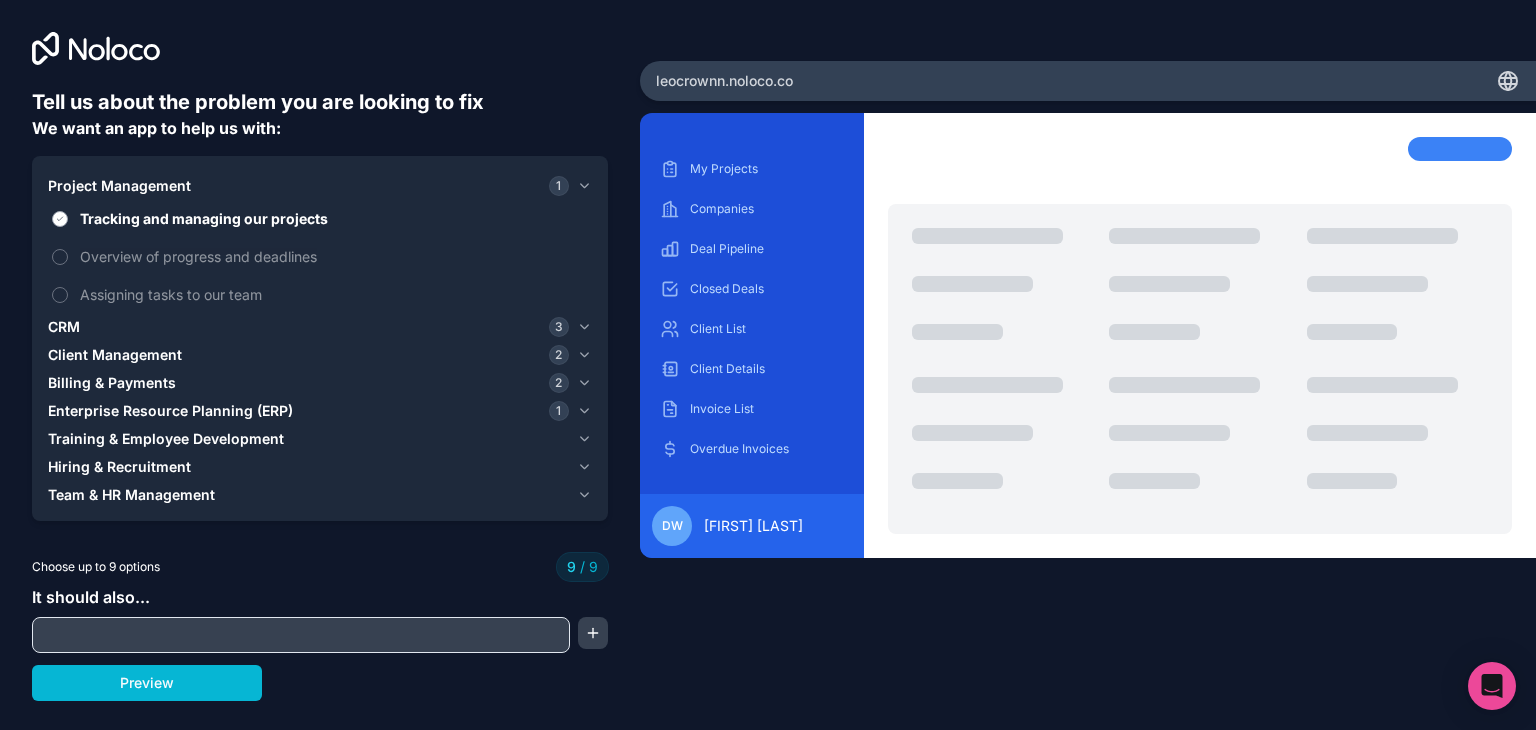 click on "Tracking and managing our projects" at bounding box center [334, 218] 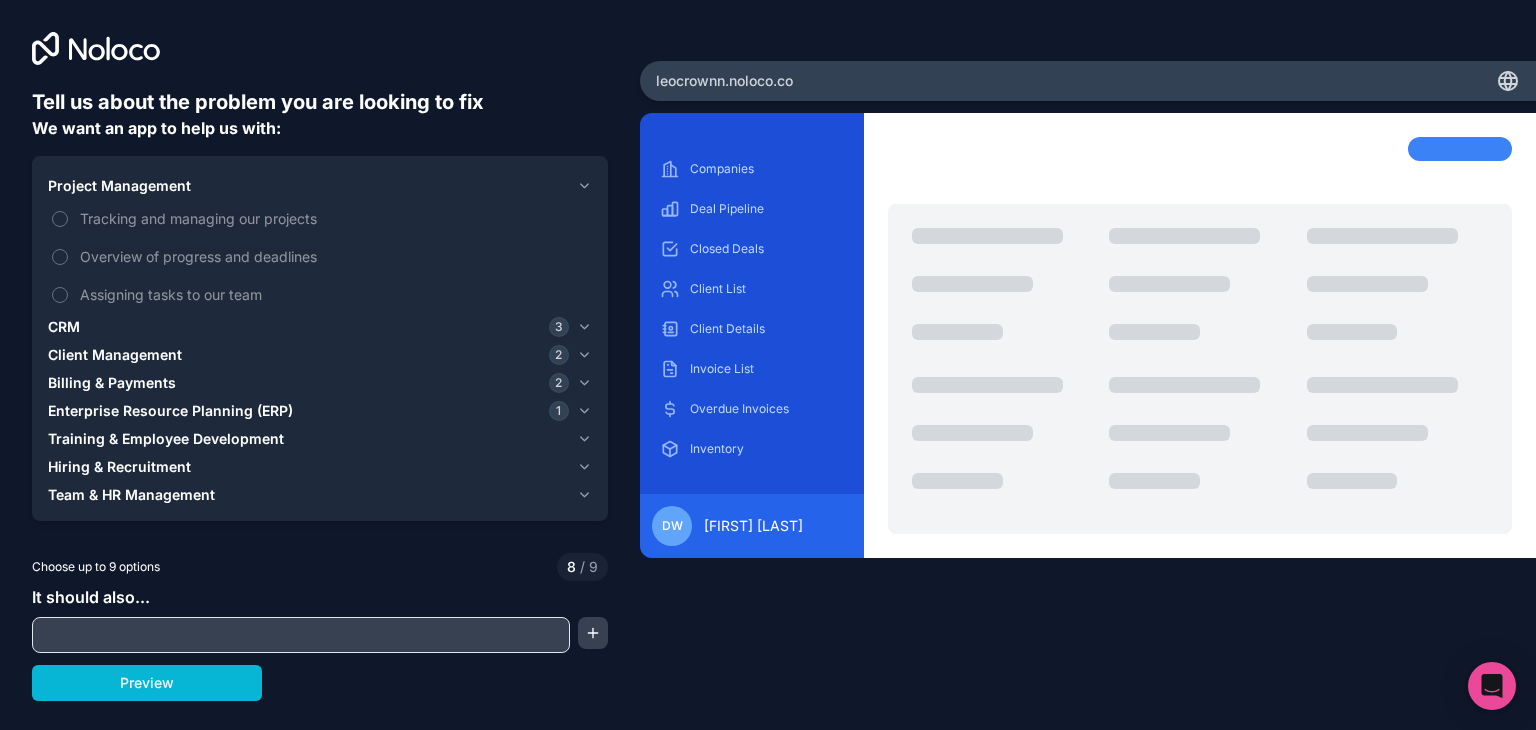 click on "CRM 3" at bounding box center [308, 327] 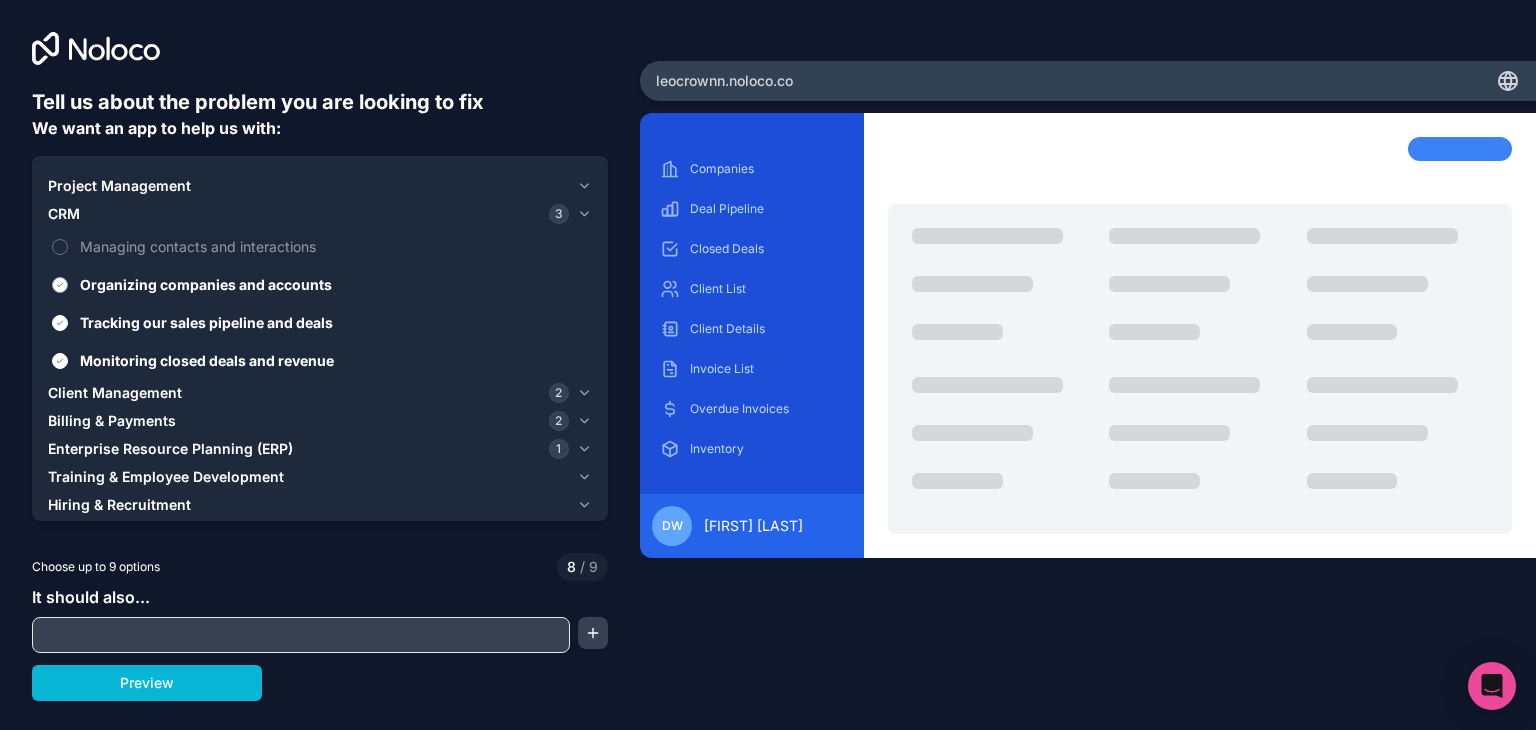 click on "Organizing companies and accounts" at bounding box center [334, 284] 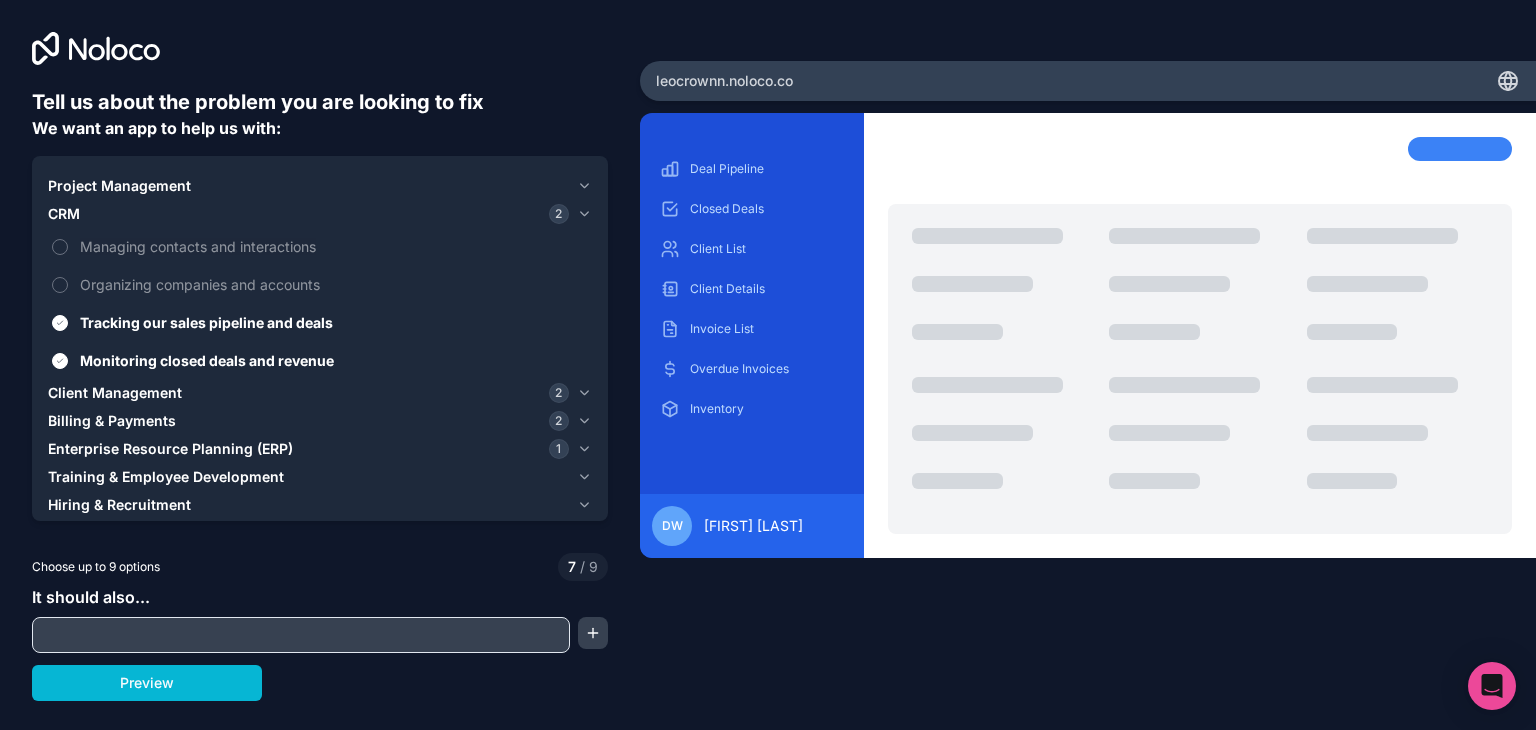 click on "Client Management" at bounding box center [115, 393] 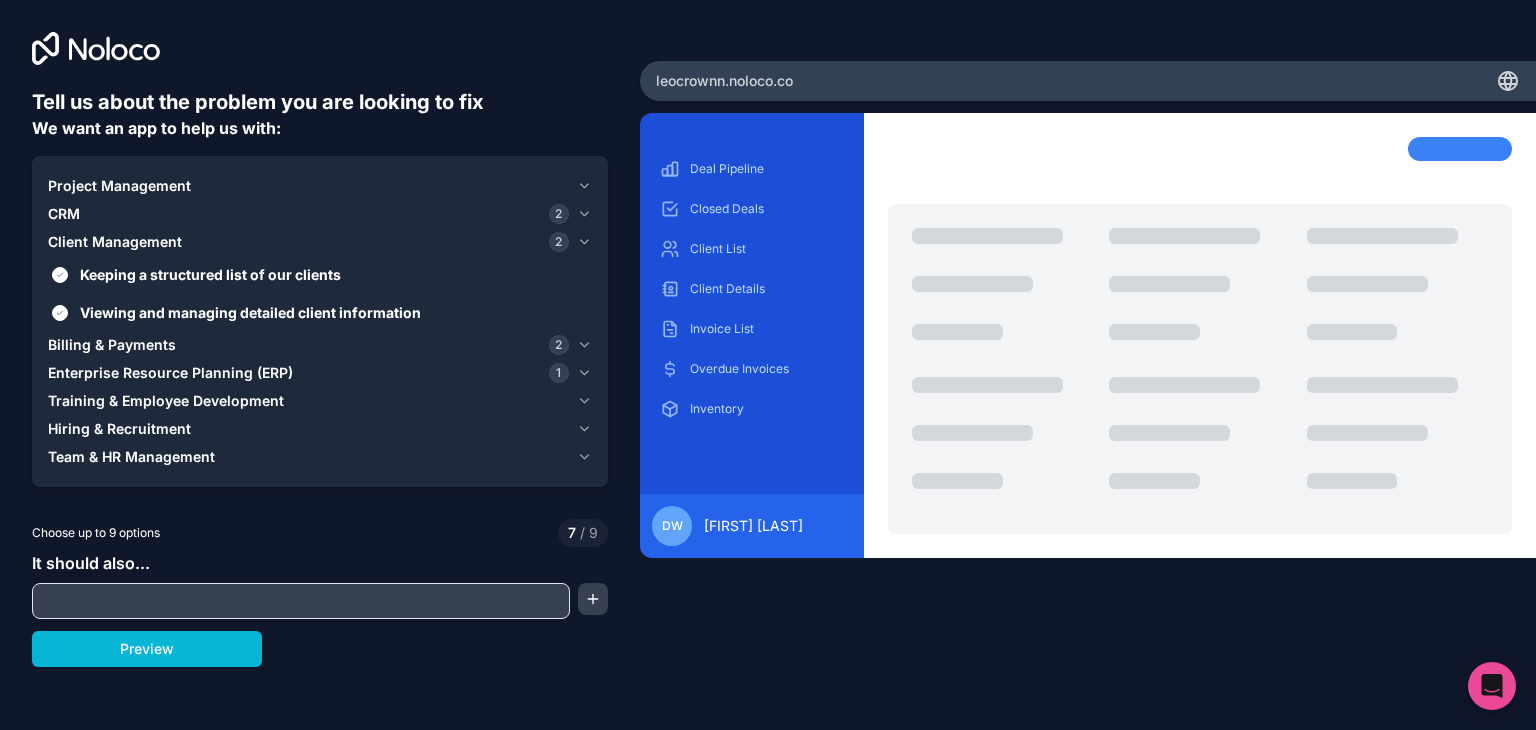 click on "Billing & Payments" at bounding box center (112, 345) 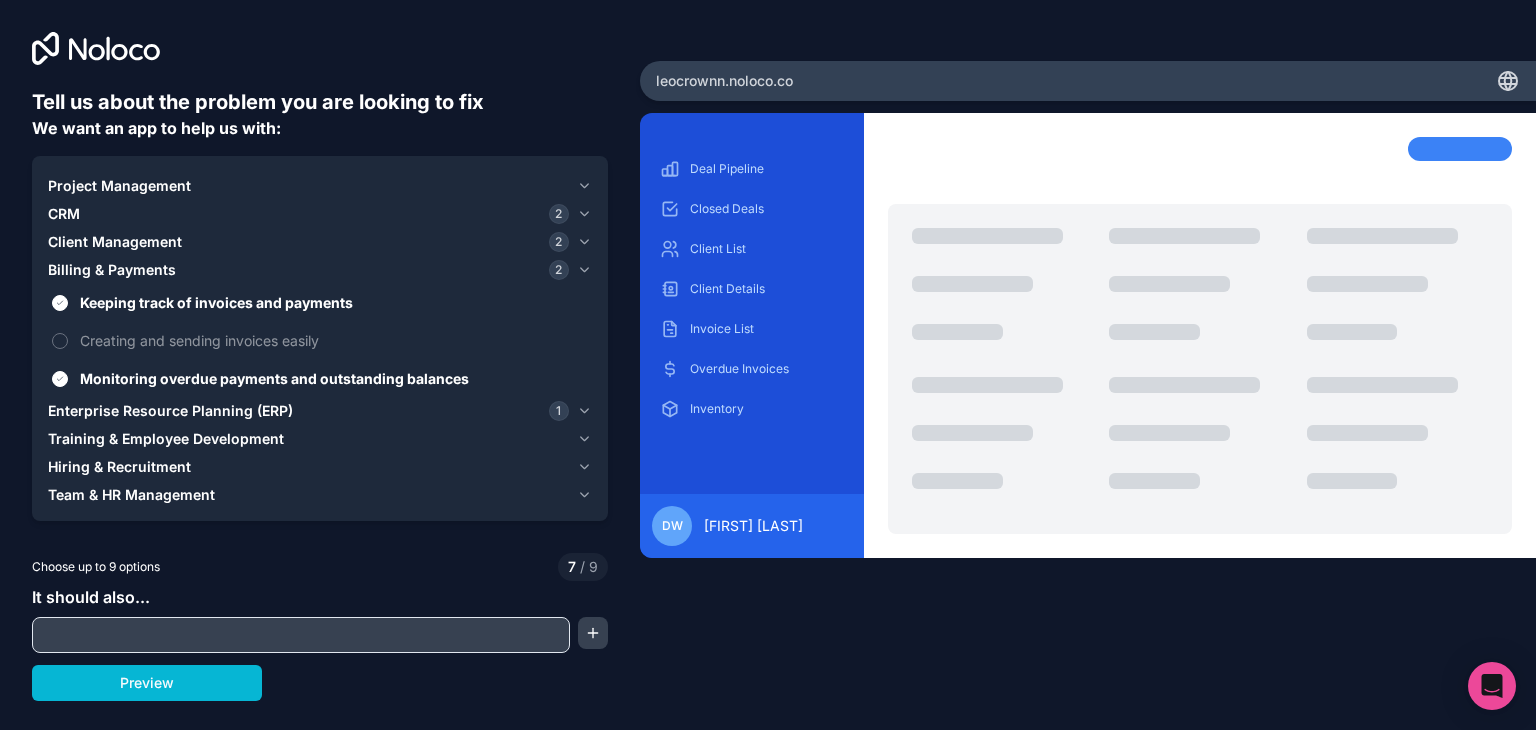 click on "Creating and sending invoices easily" at bounding box center (334, 340) 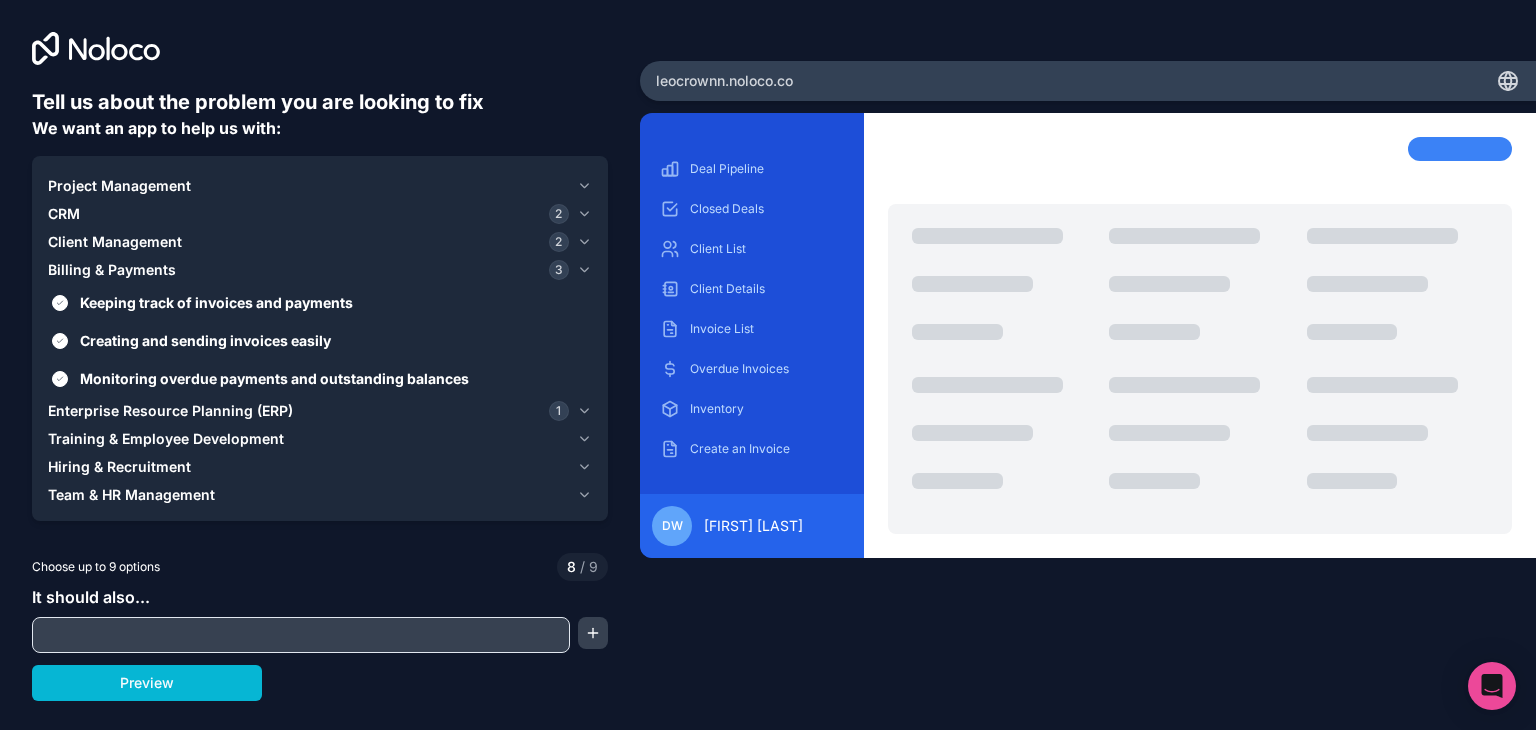click on "Enterprise Resource Planning (ERP)" at bounding box center (170, 411) 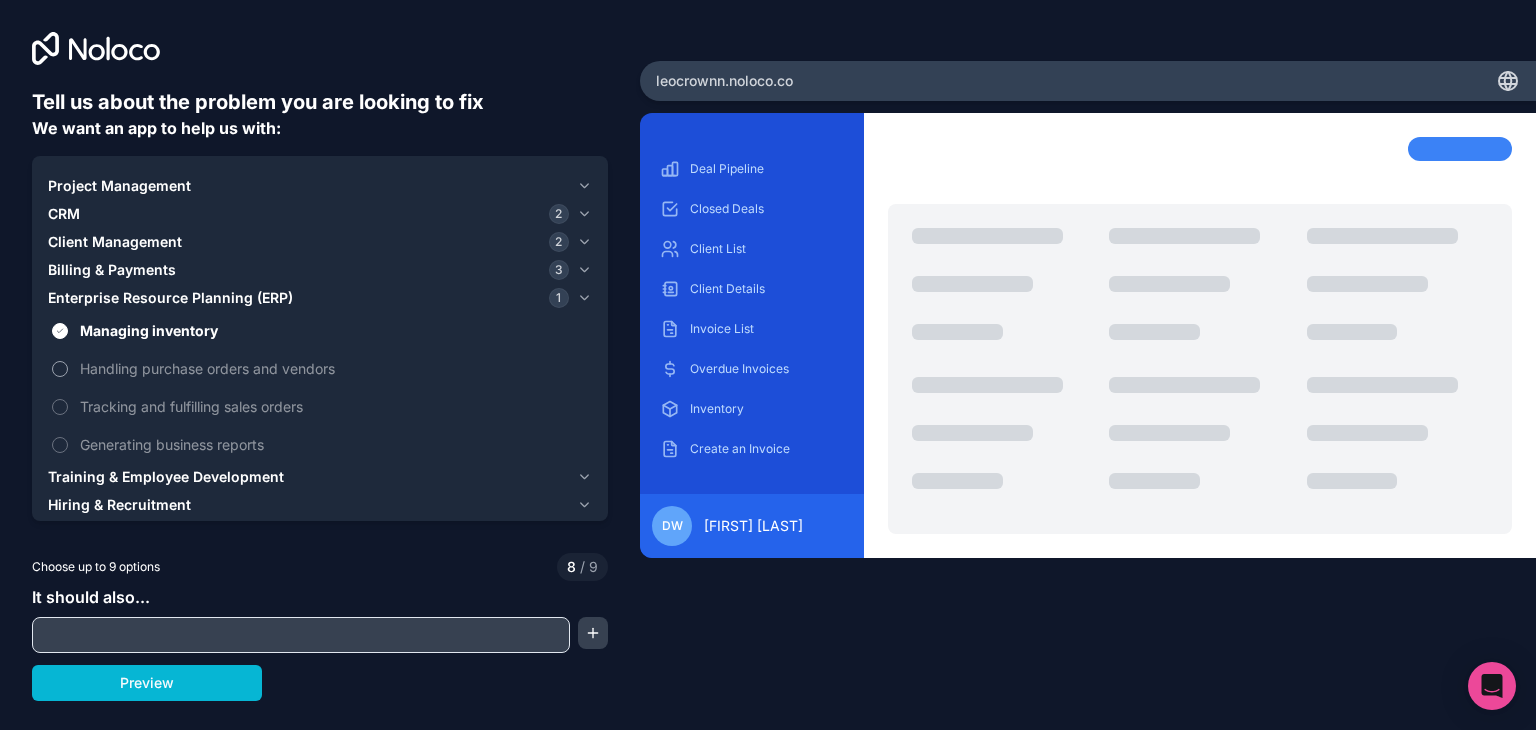 click on "Handling purchase orders and vendors" at bounding box center [334, 368] 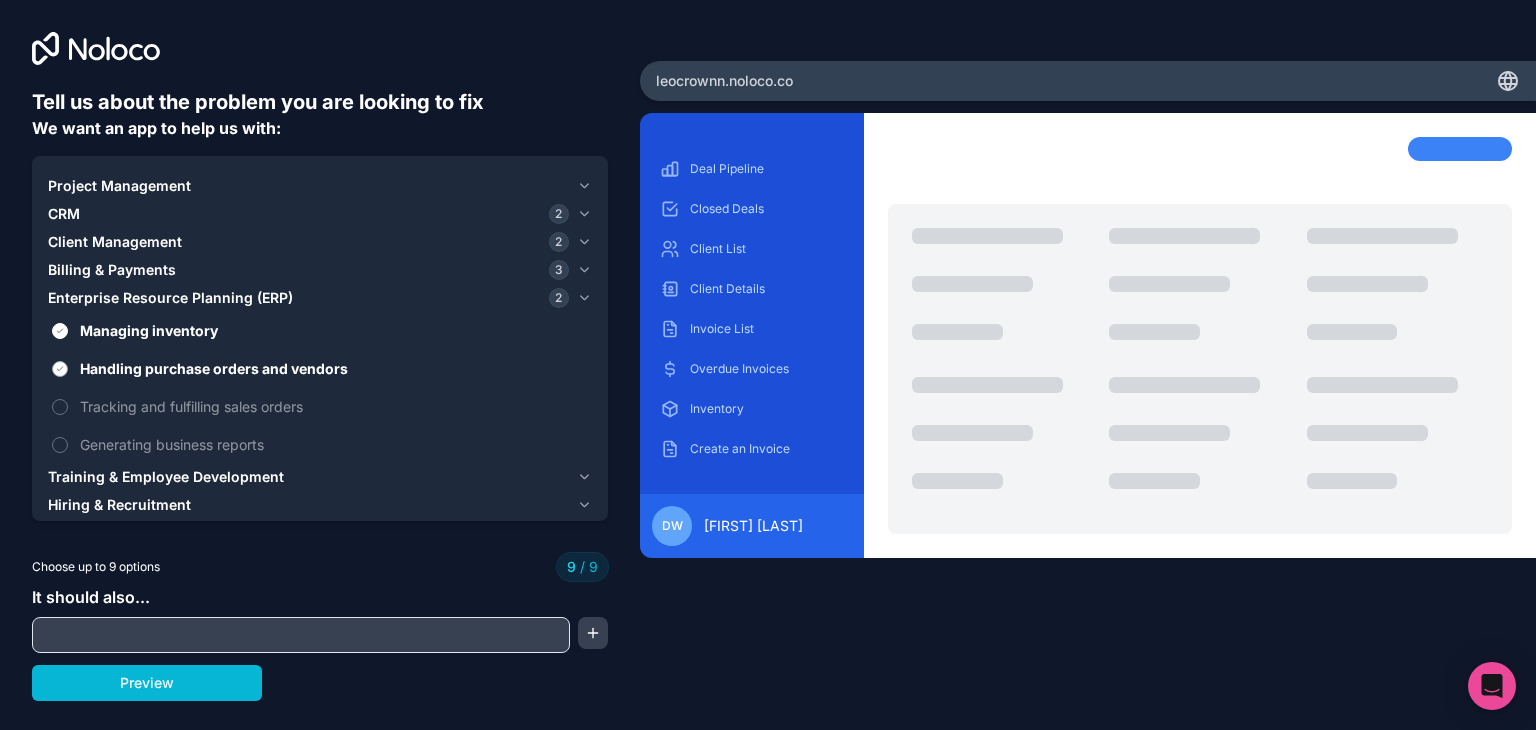click on "Handling purchase orders and vendors" at bounding box center (334, 368) 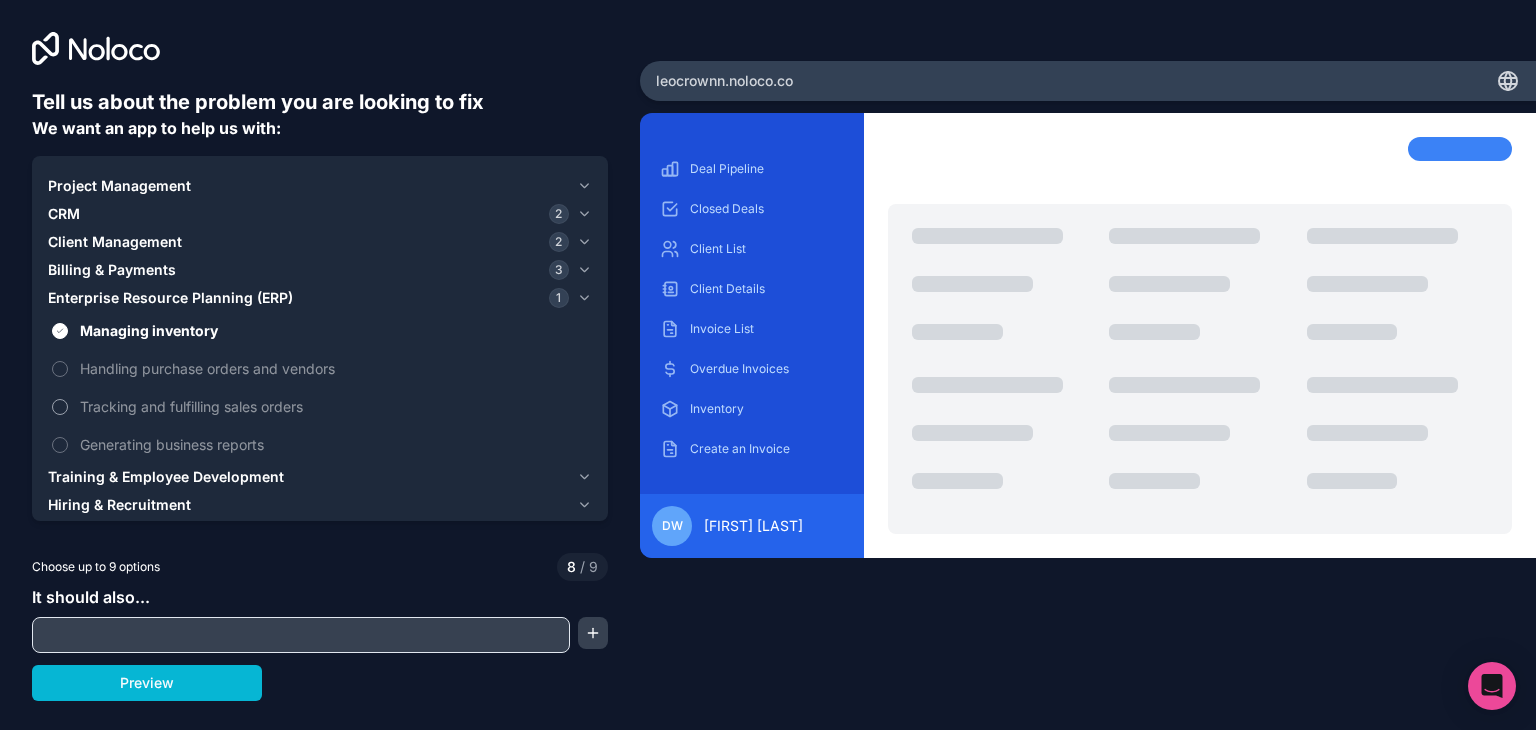 click on "Tracking and fulfilling sales orders" at bounding box center (334, 406) 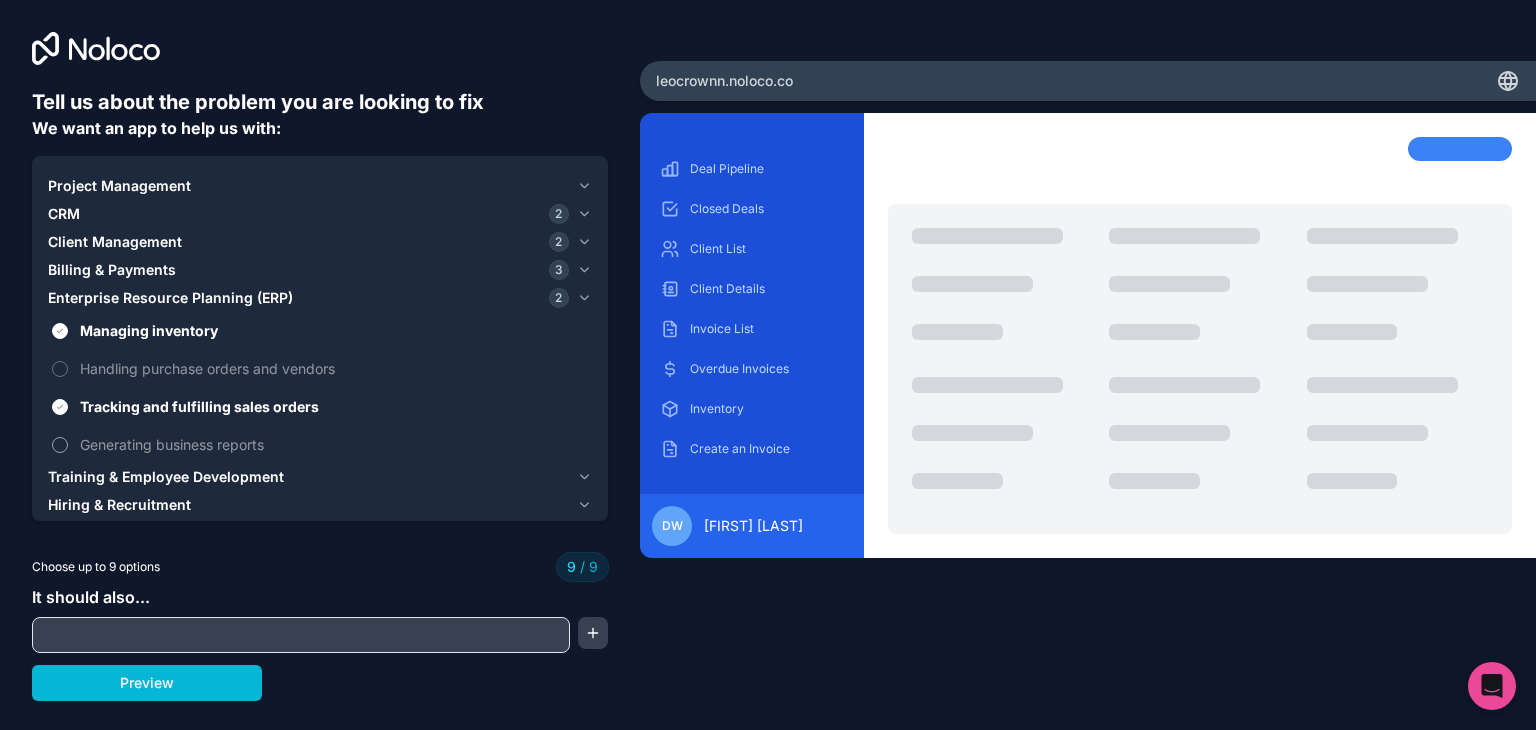 click on "Generating business reports" at bounding box center (334, 444) 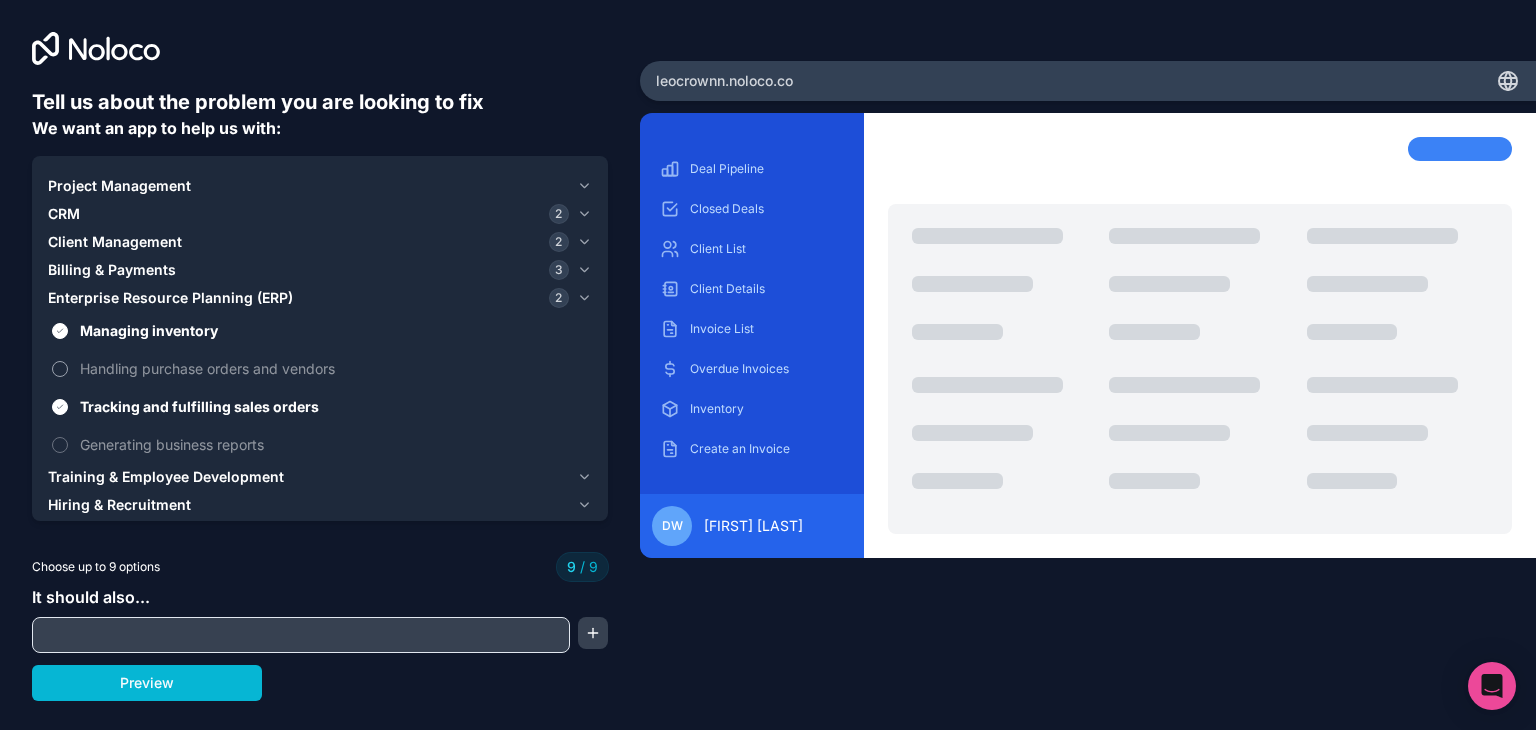 click on "Handling purchase orders and vendors" at bounding box center [334, 368] 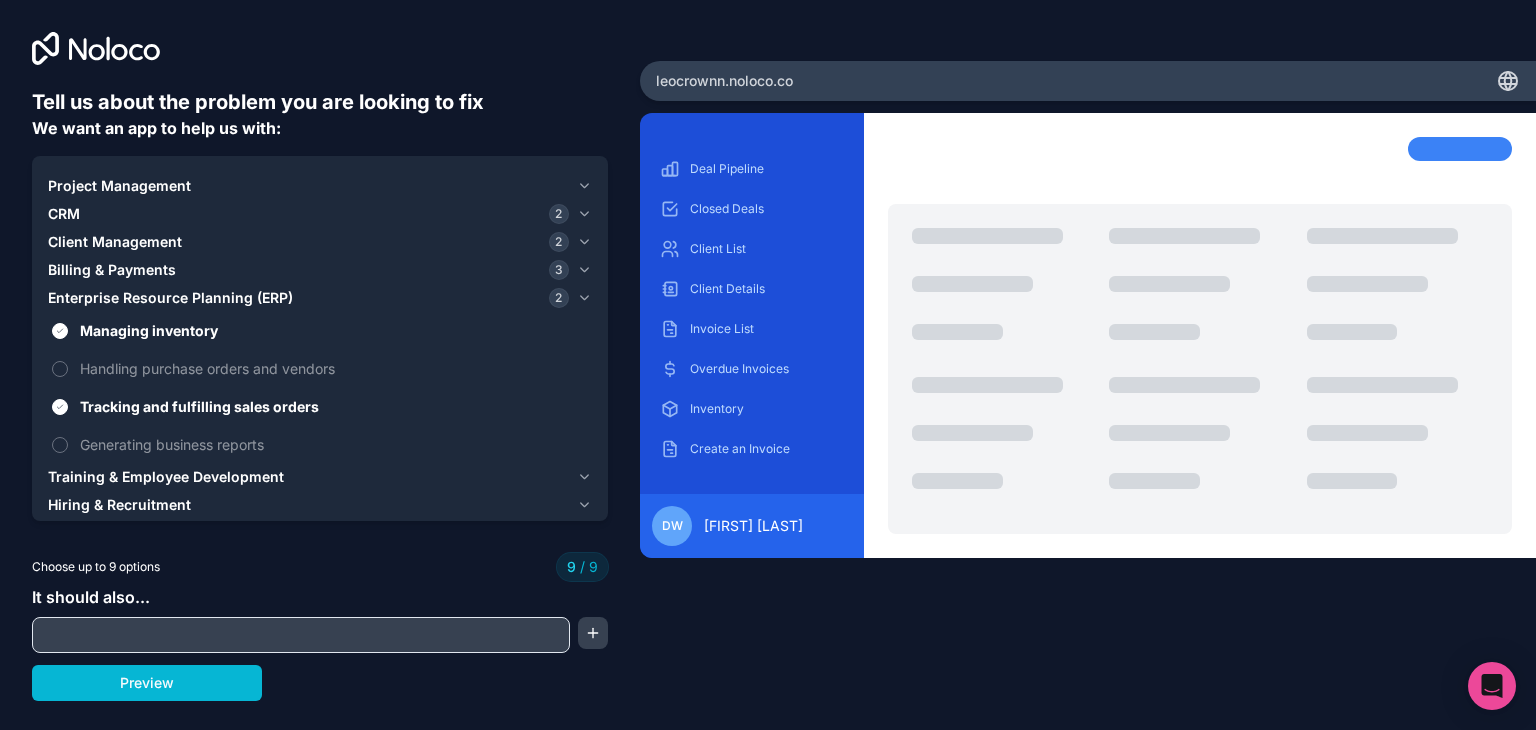 click on "Billing & Payments 3" at bounding box center (320, 270) 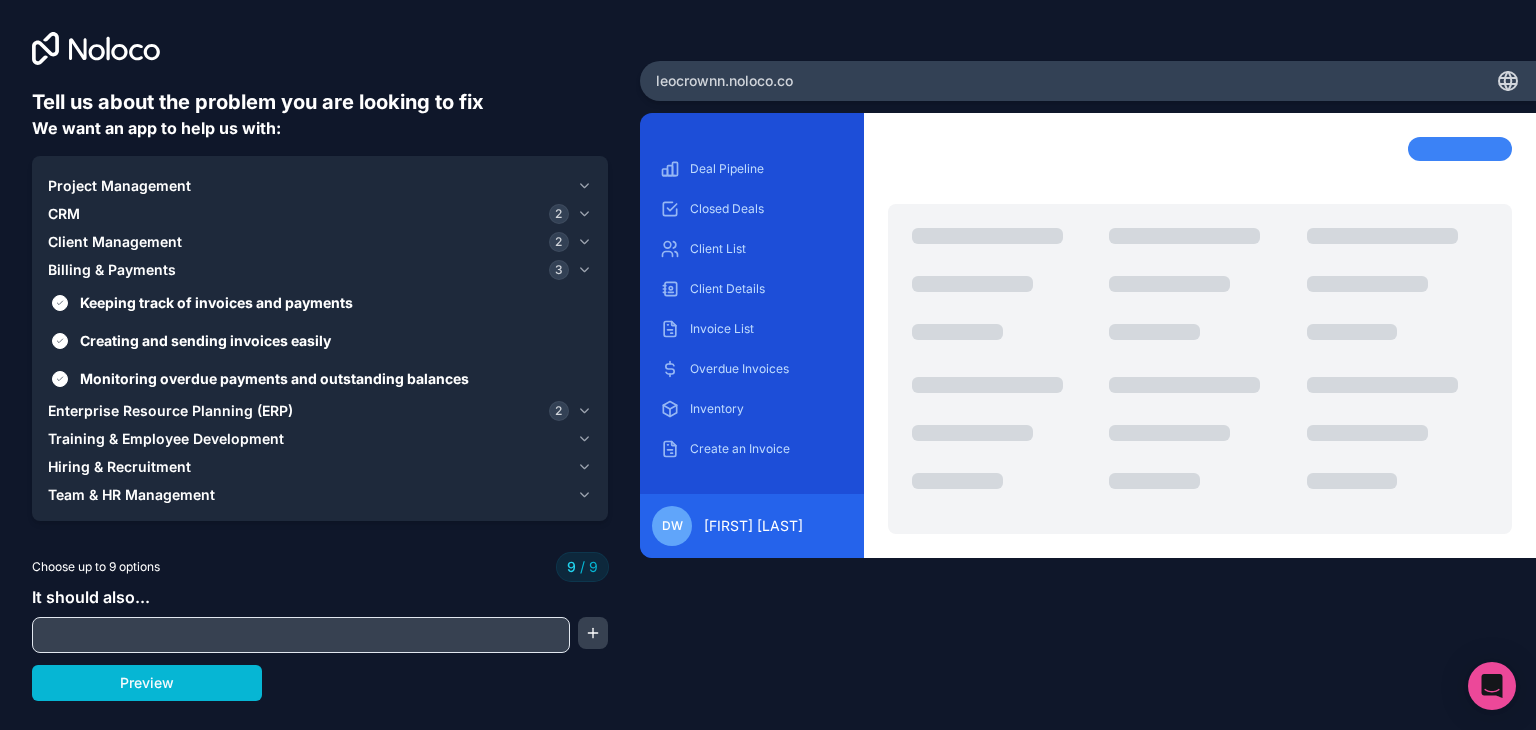 click on "Training & Employee Development" at bounding box center [166, 439] 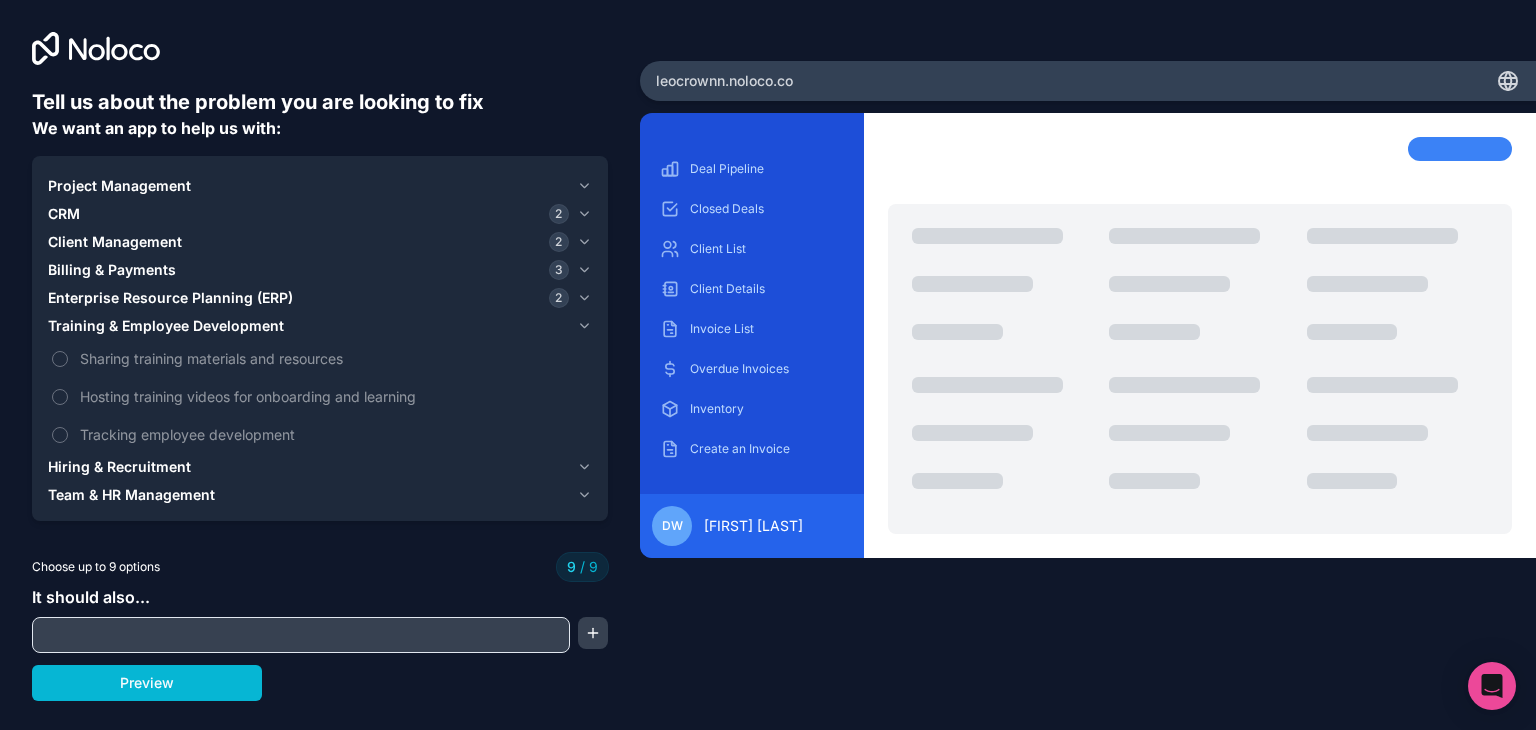 click on "Team & HR Management" at bounding box center [131, 495] 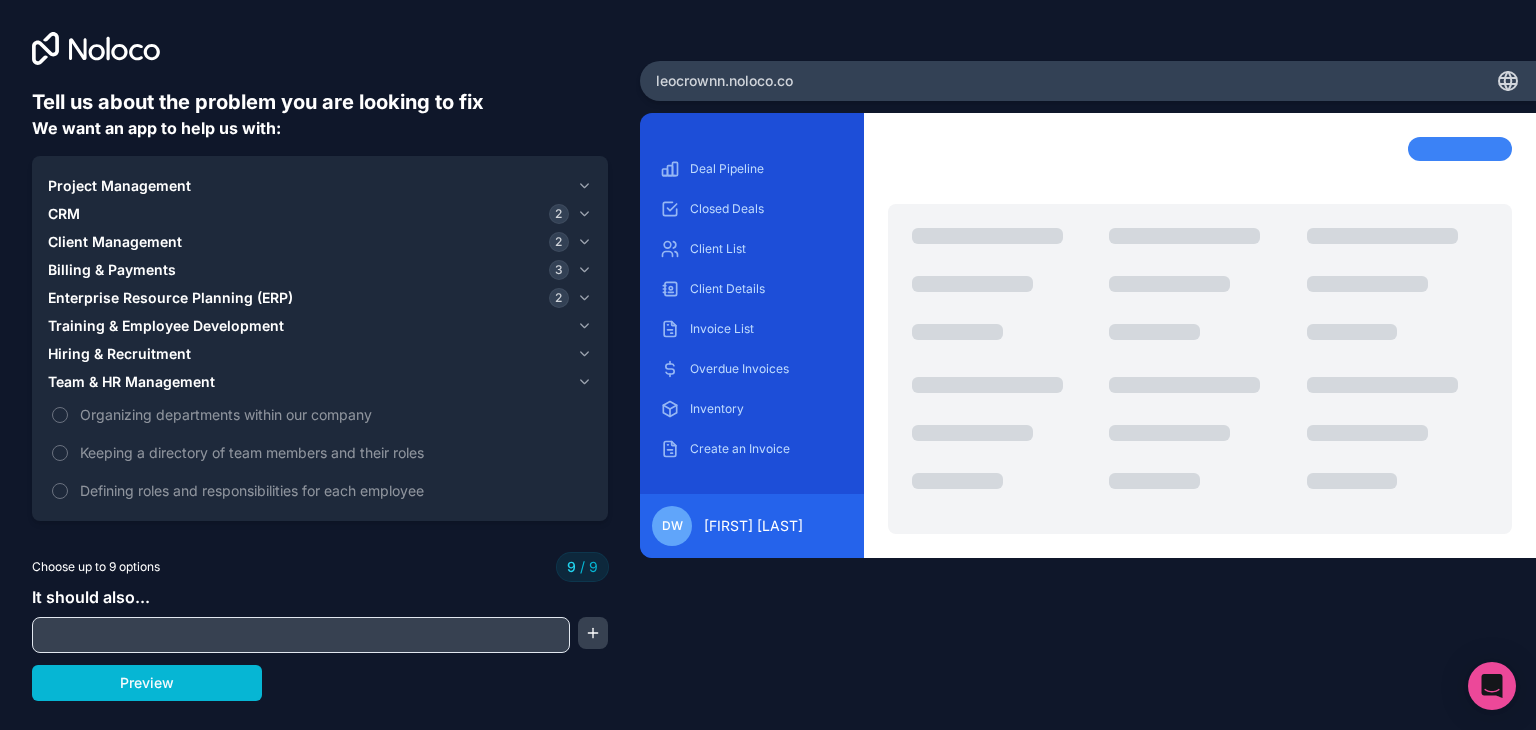 click at bounding box center [301, 635] 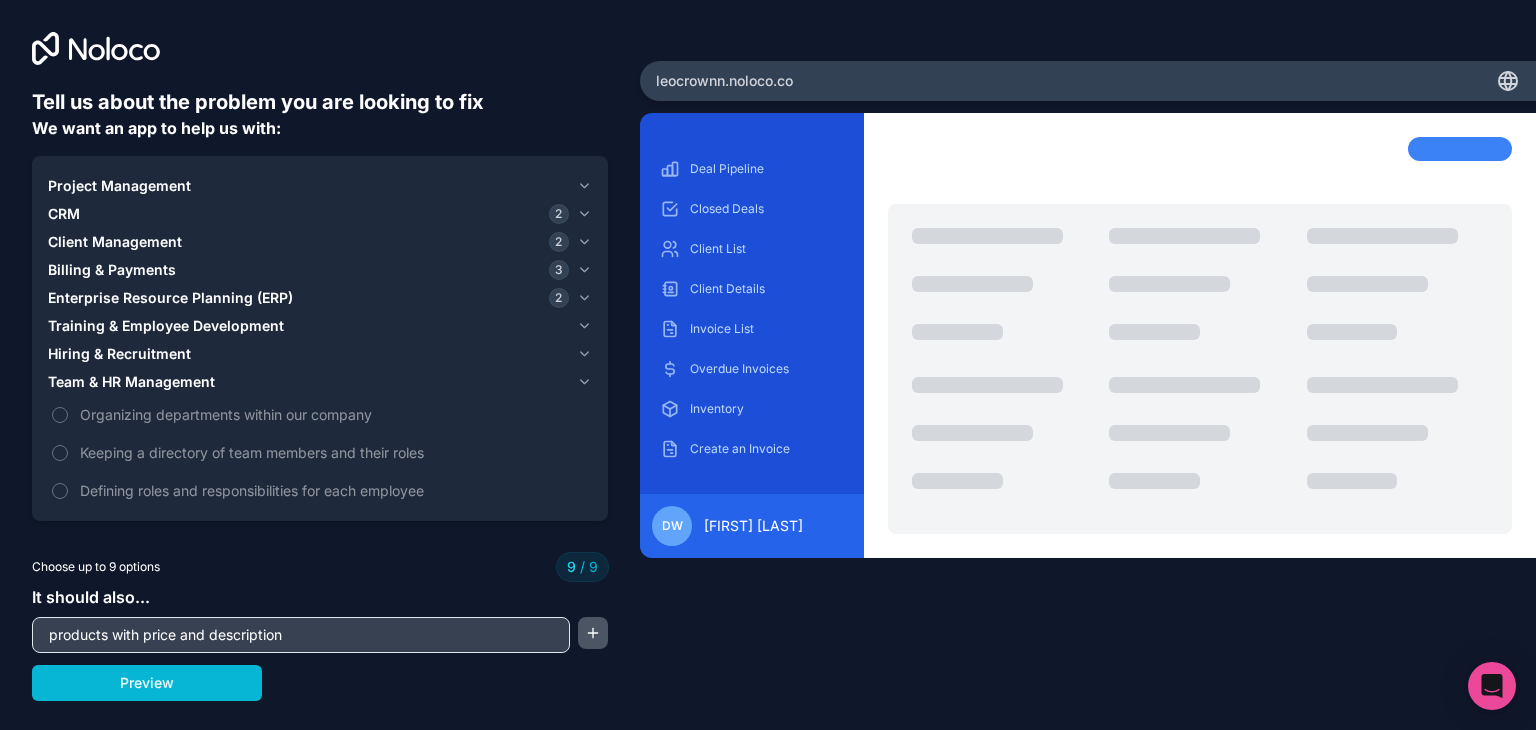 type on "products with price and description" 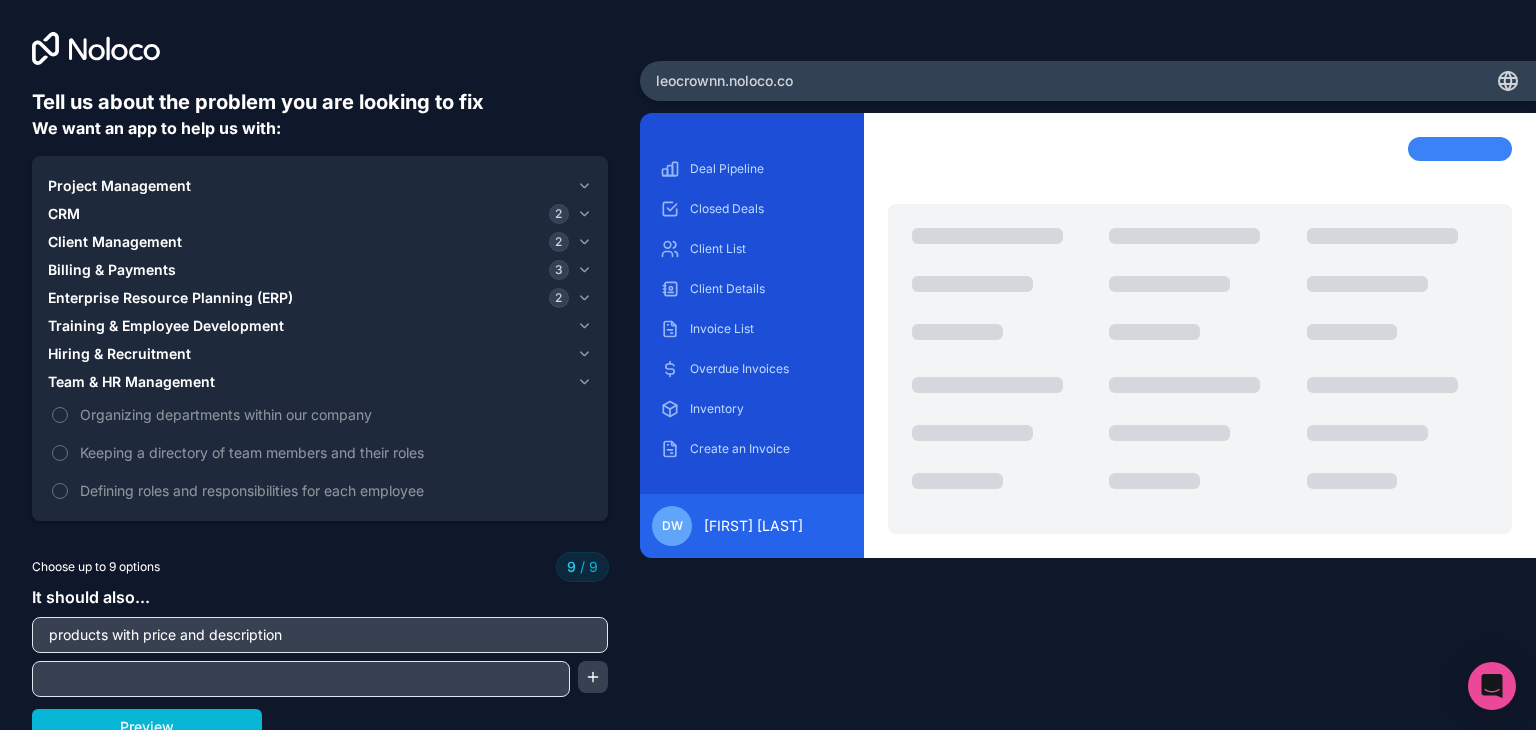 click at bounding box center [301, 679] 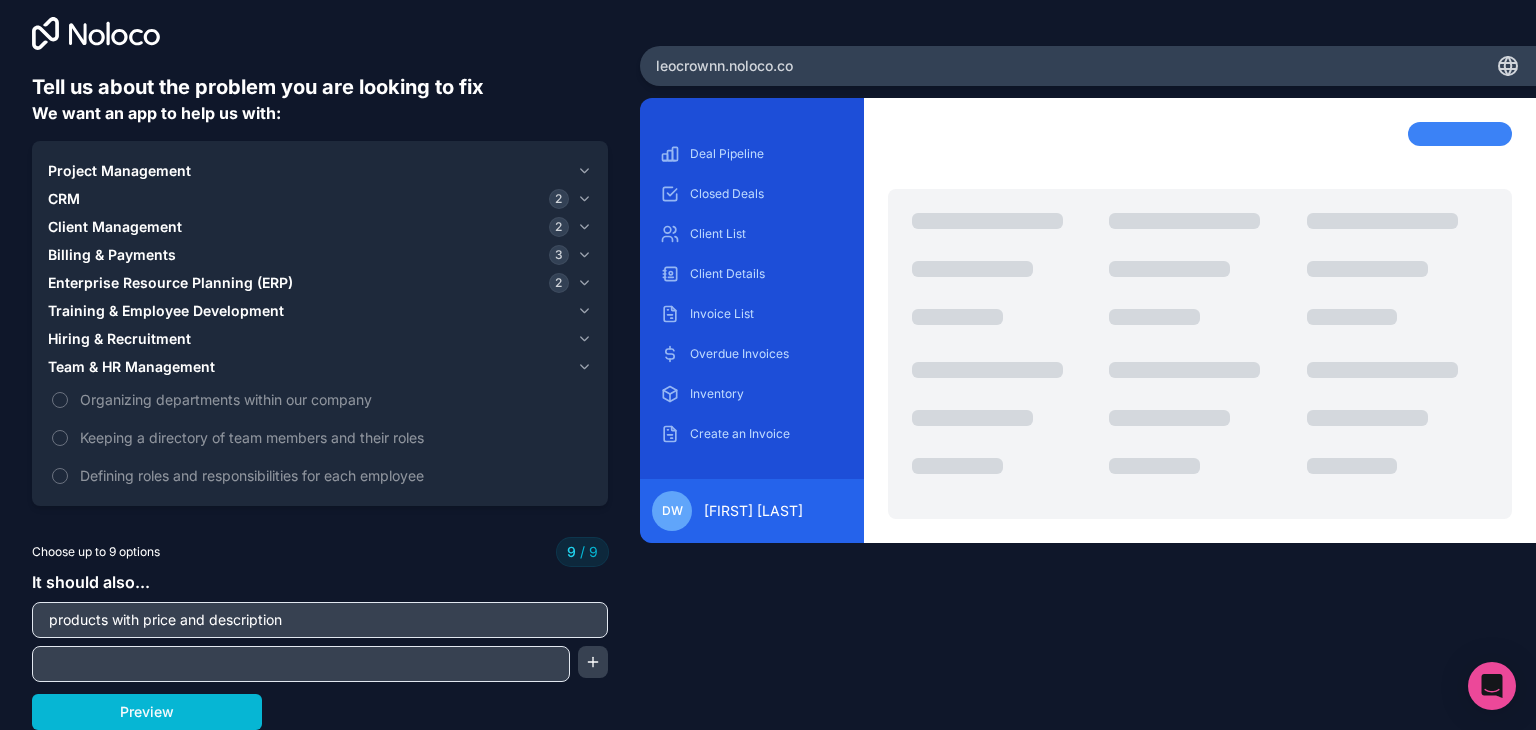 click at bounding box center (301, 664) 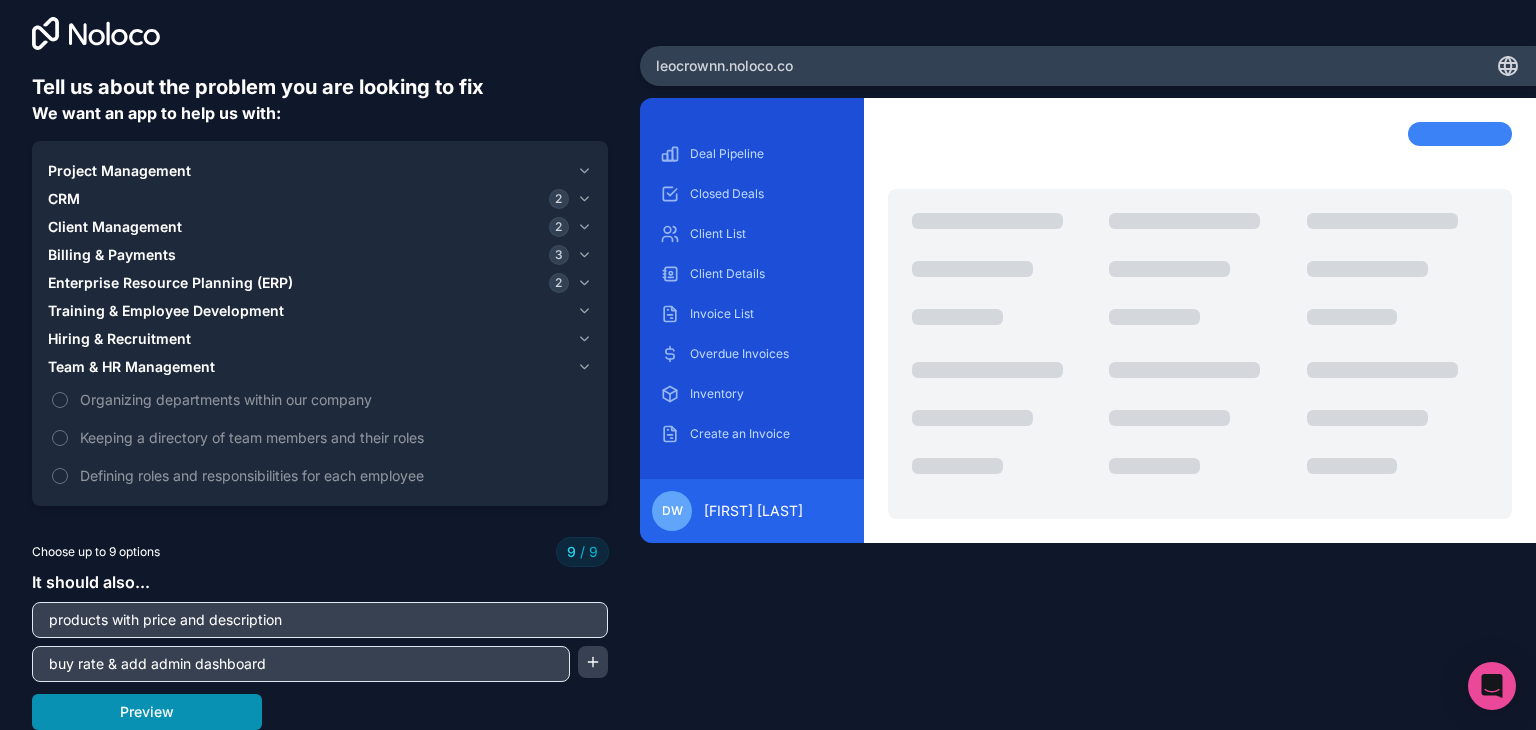type on "buy rate & add admin dashboard" 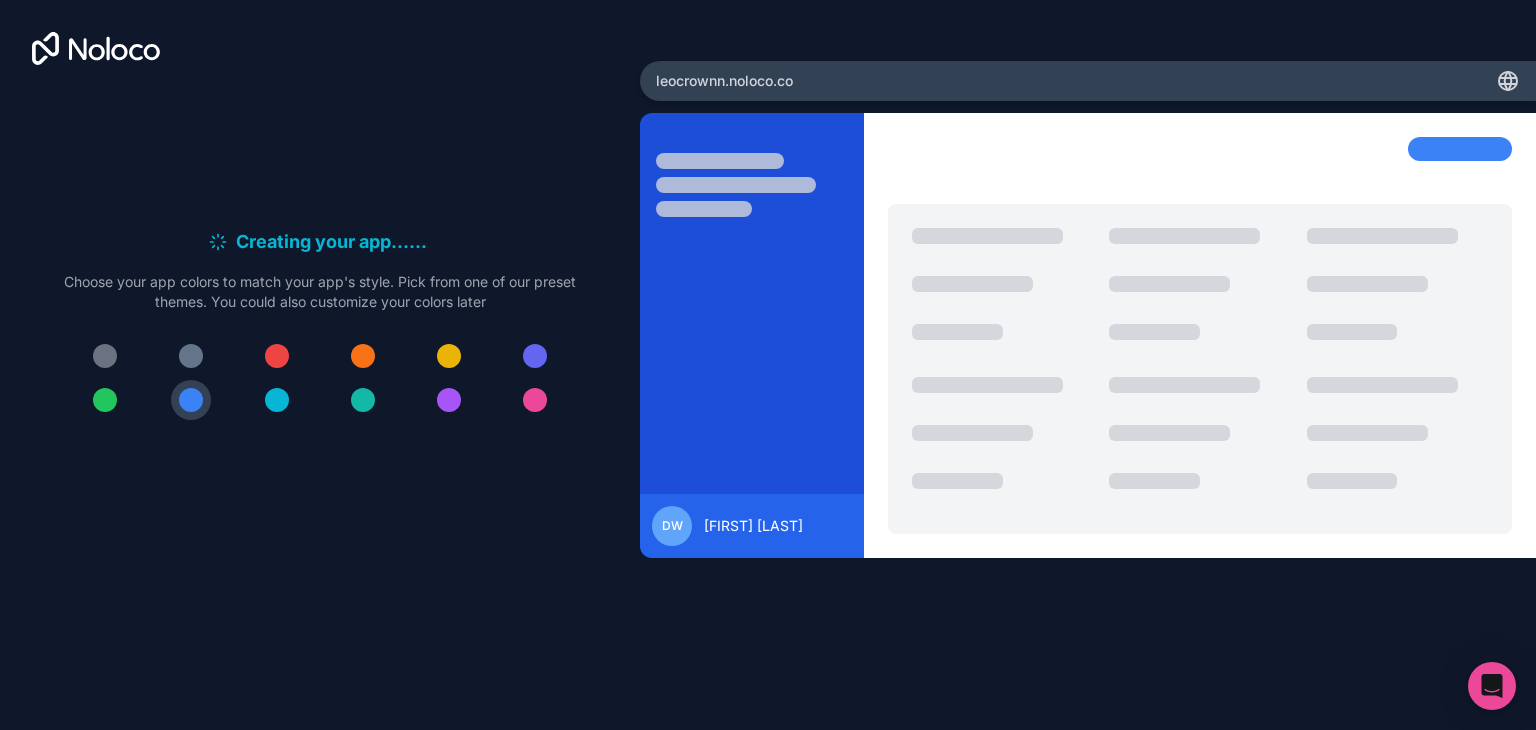 scroll, scrollTop: 0, scrollLeft: 0, axis: both 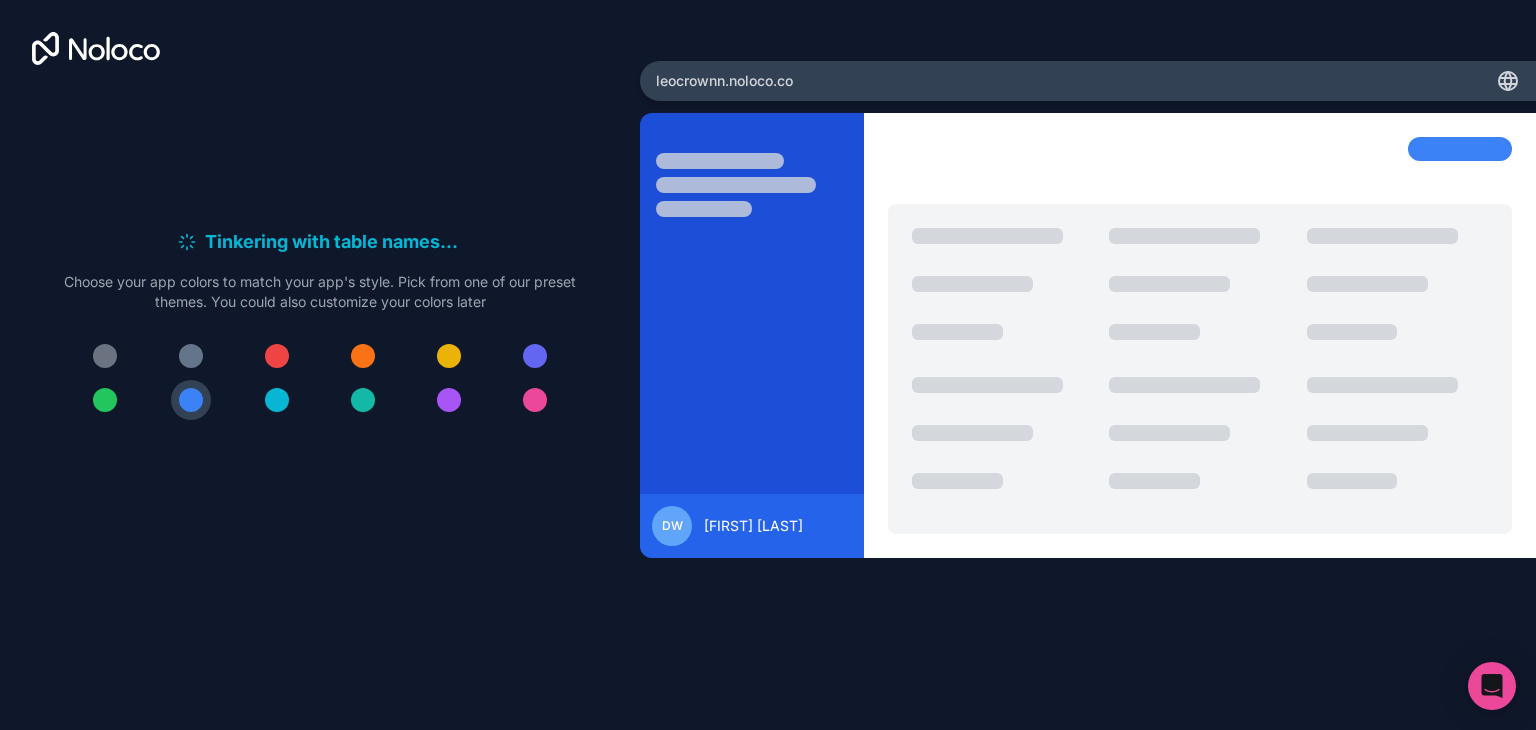 click at bounding box center [535, 400] 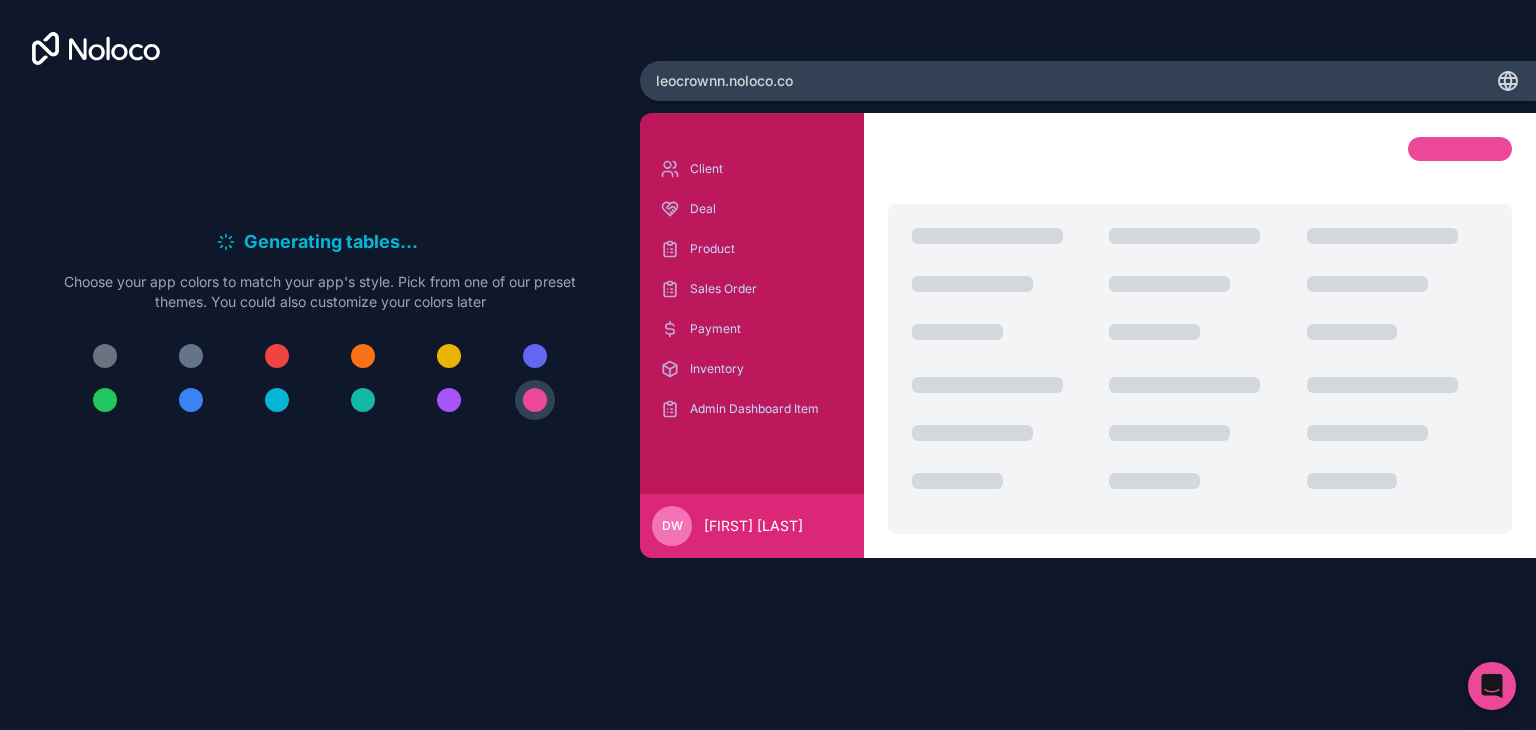 click at bounding box center (449, 400) 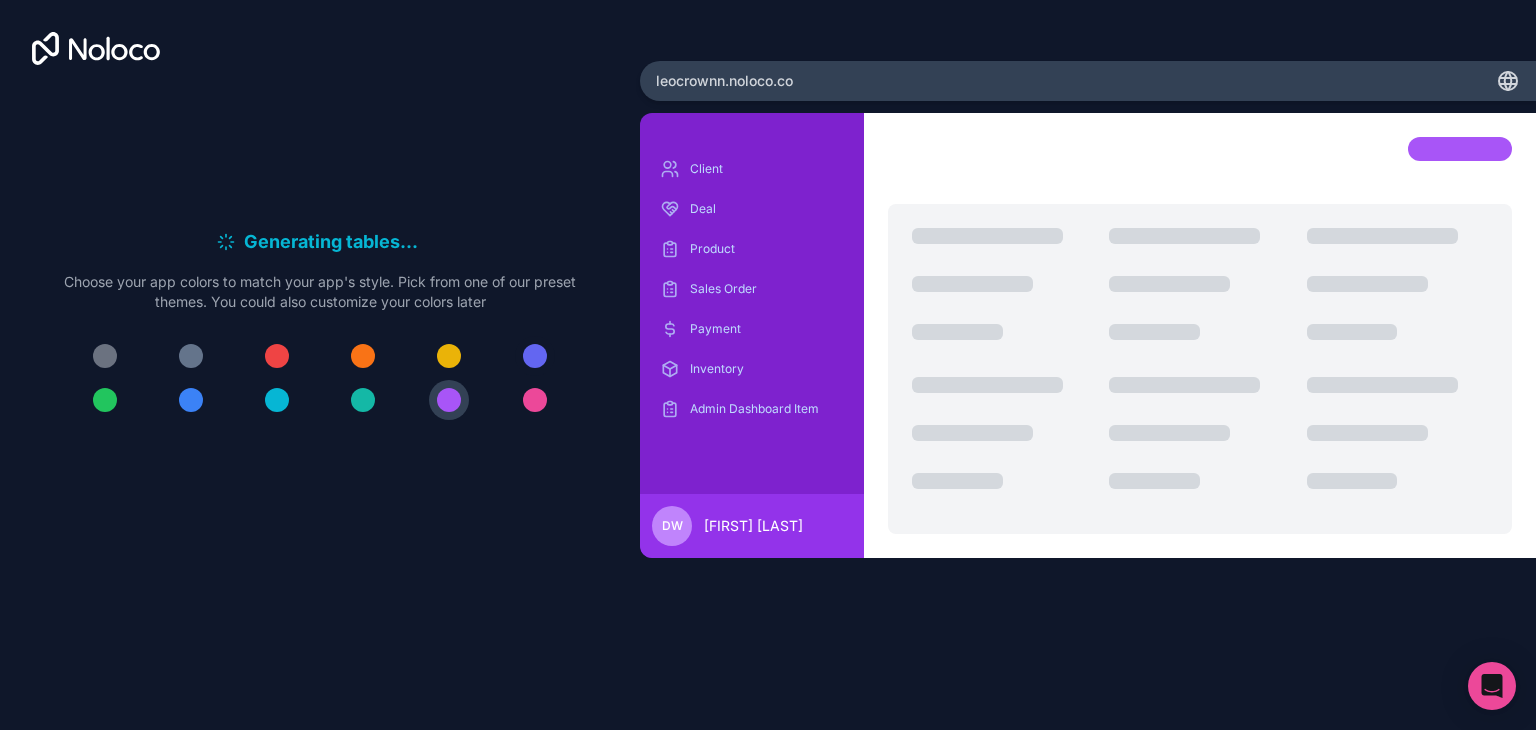 click at bounding box center (535, 356) 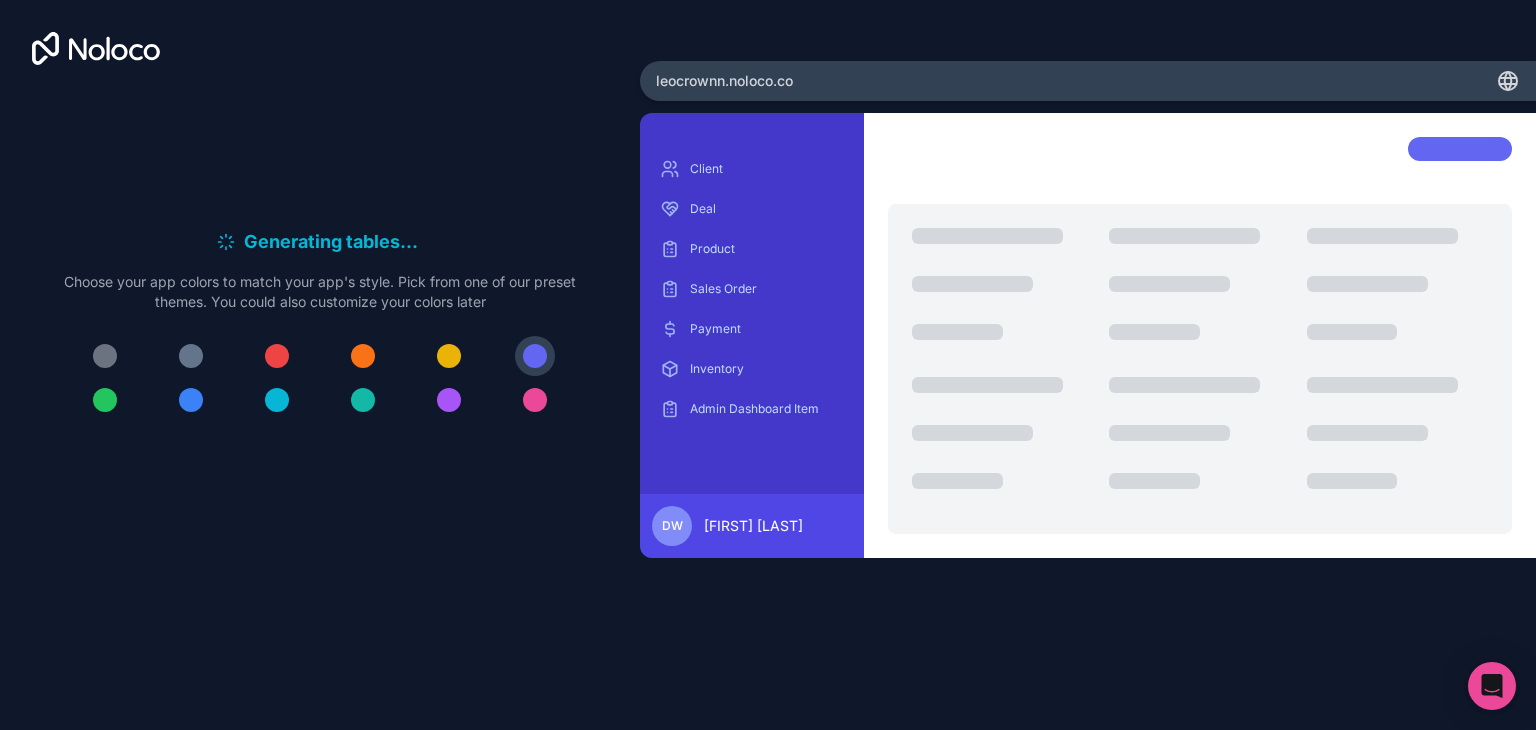 click at bounding box center [105, 356] 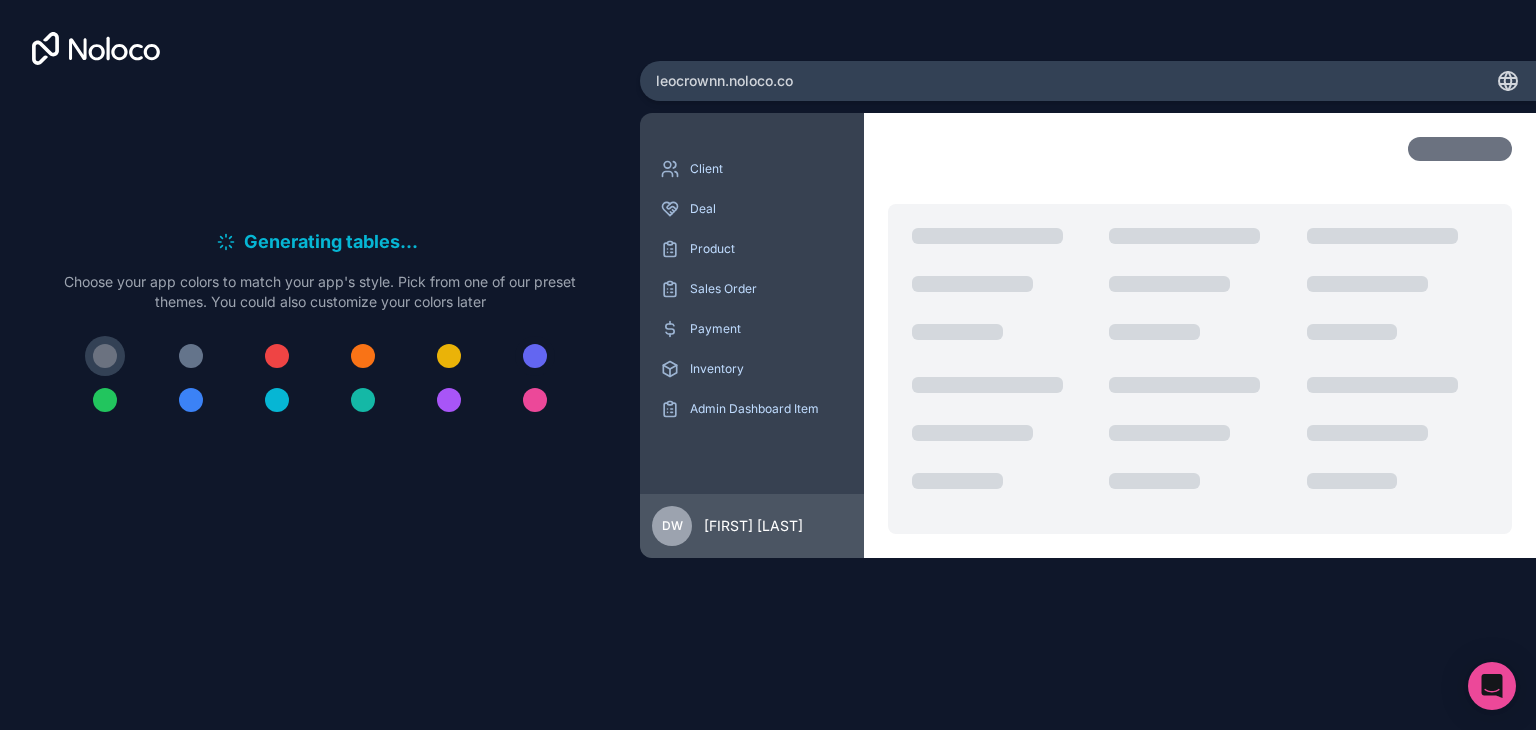 click at bounding box center (535, 356) 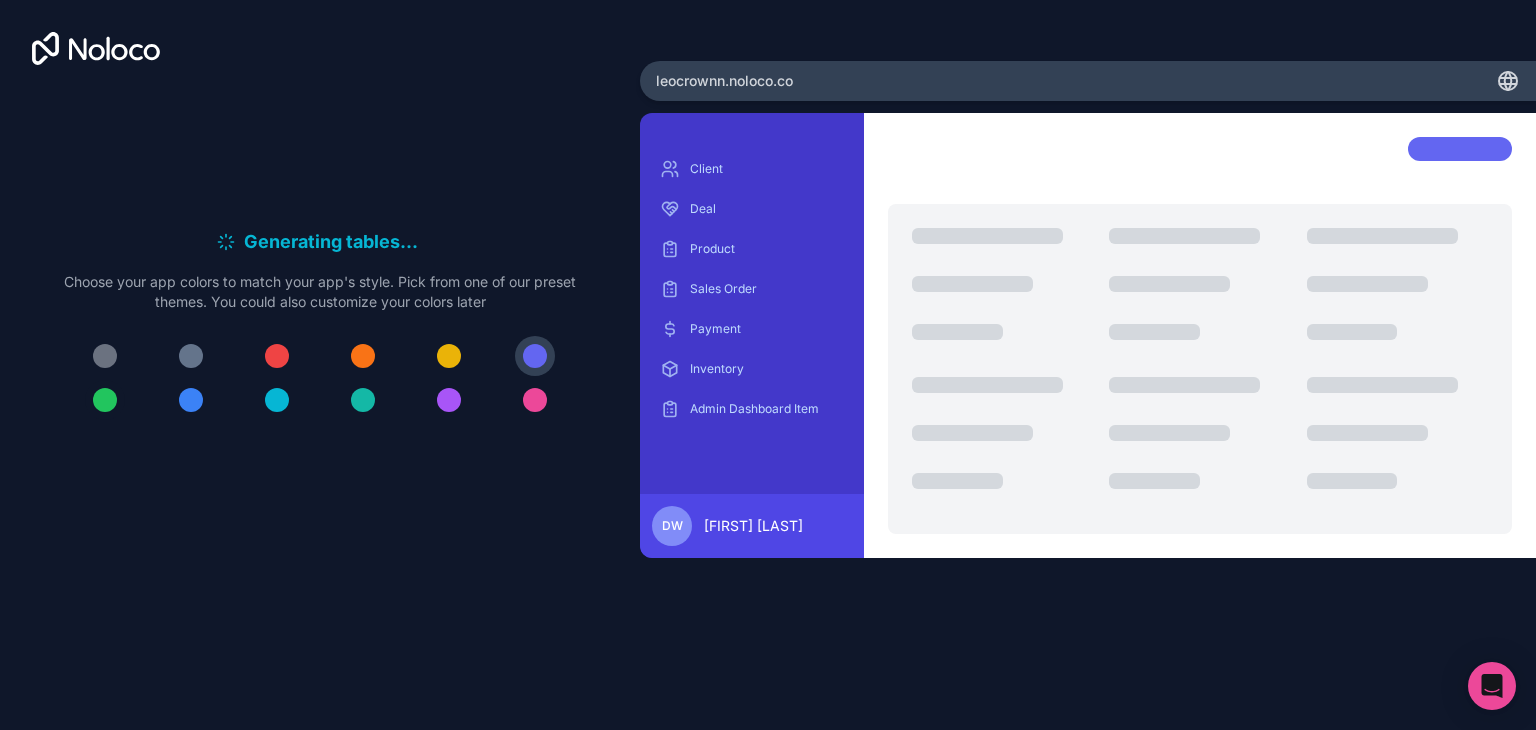 click at bounding box center (105, 400) 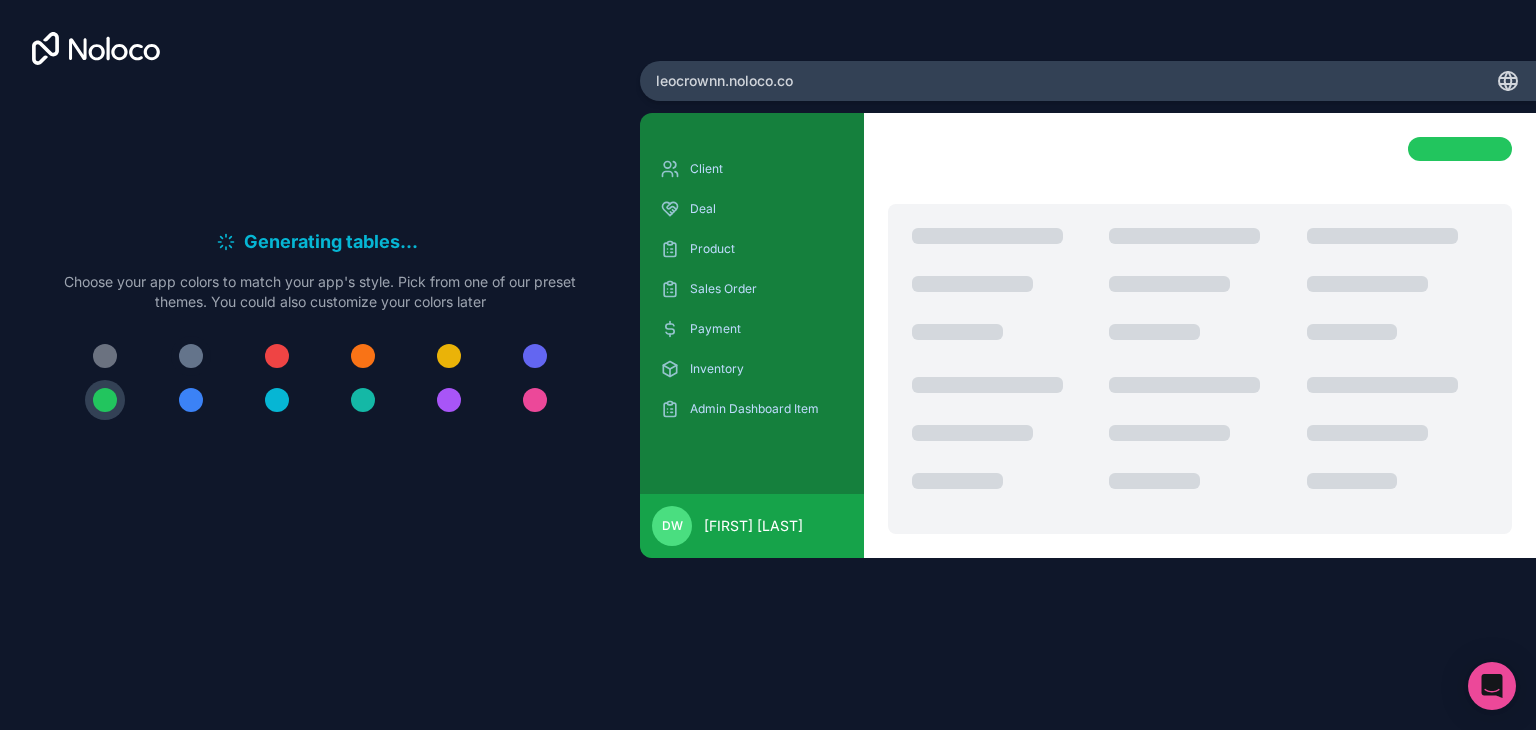 click at bounding box center [191, 356] 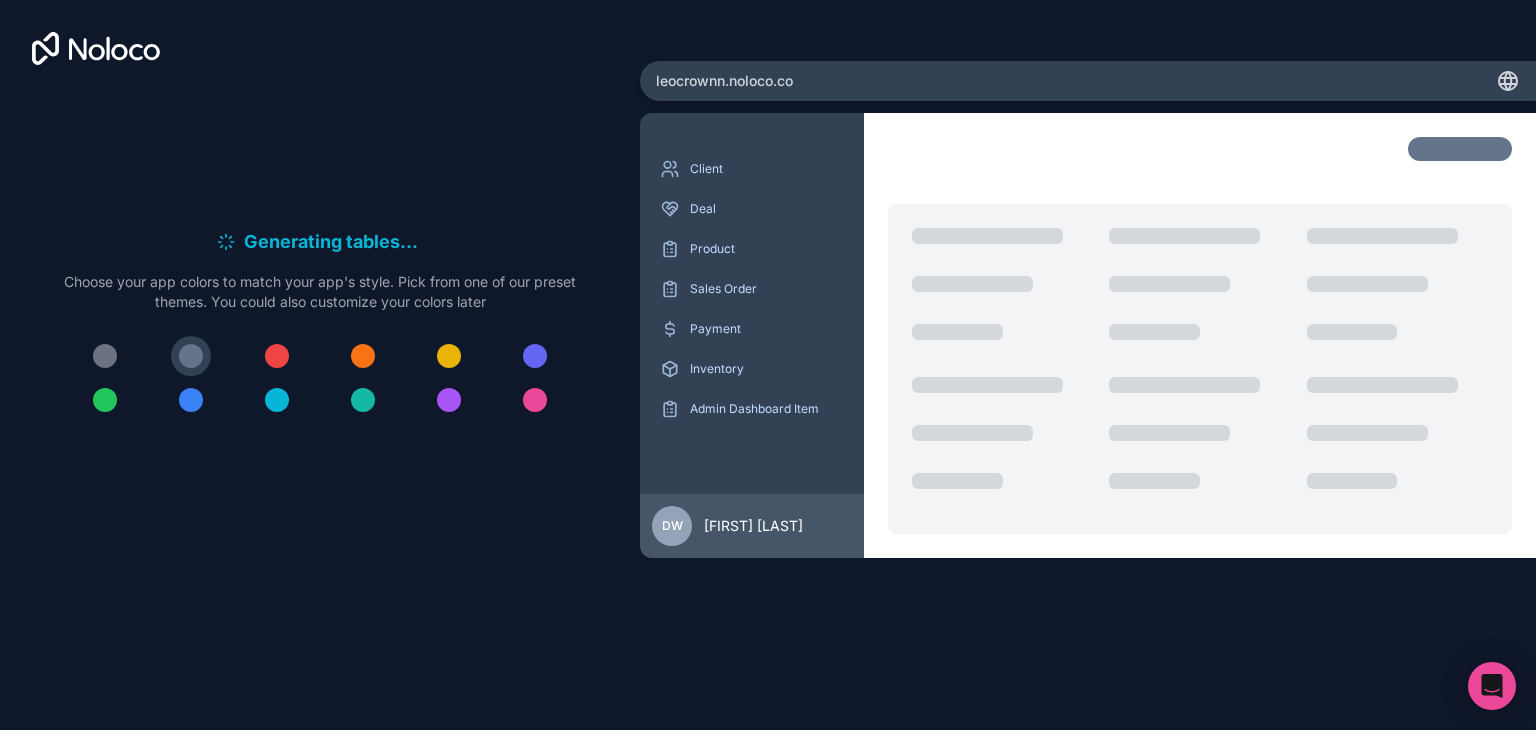 click at bounding box center [277, 356] 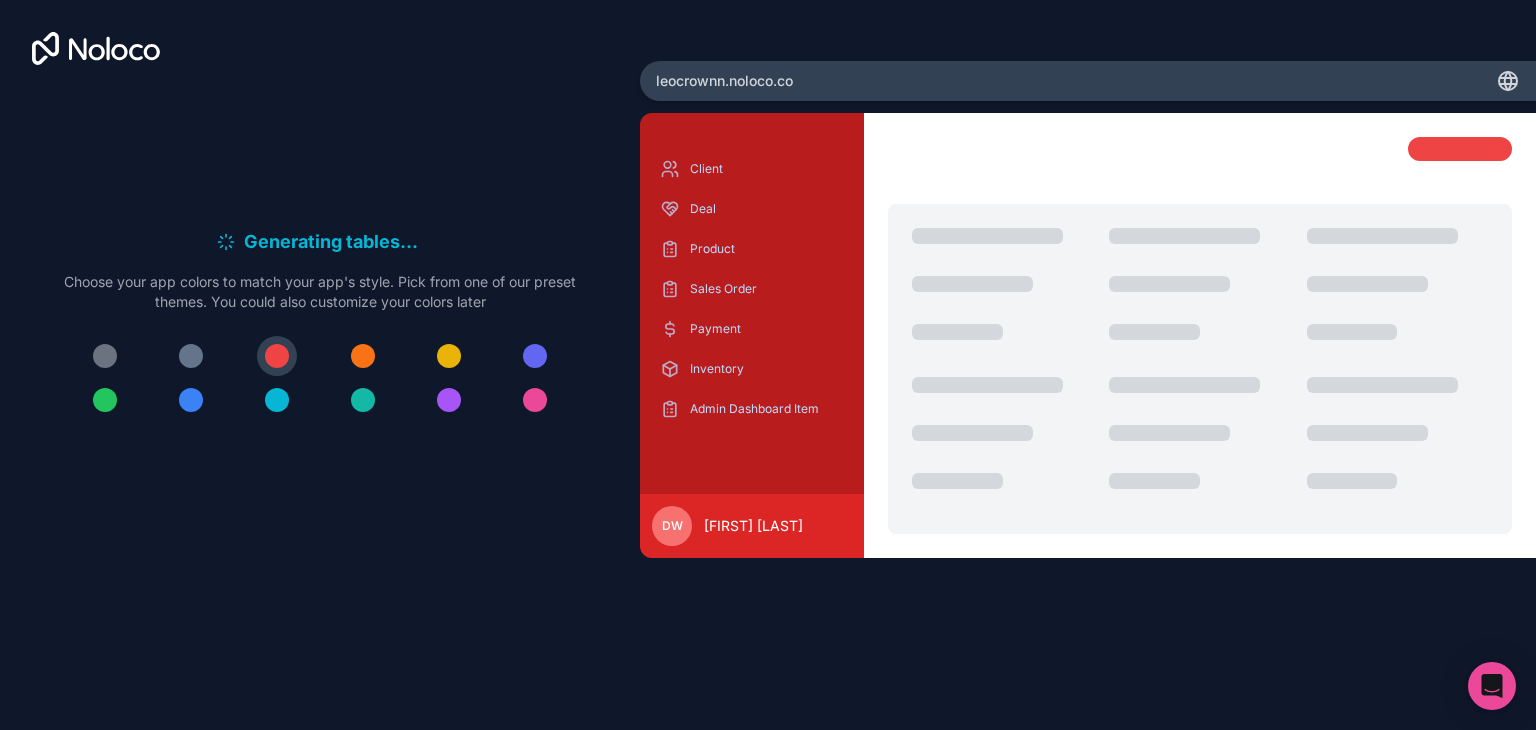 click at bounding box center (363, 356) 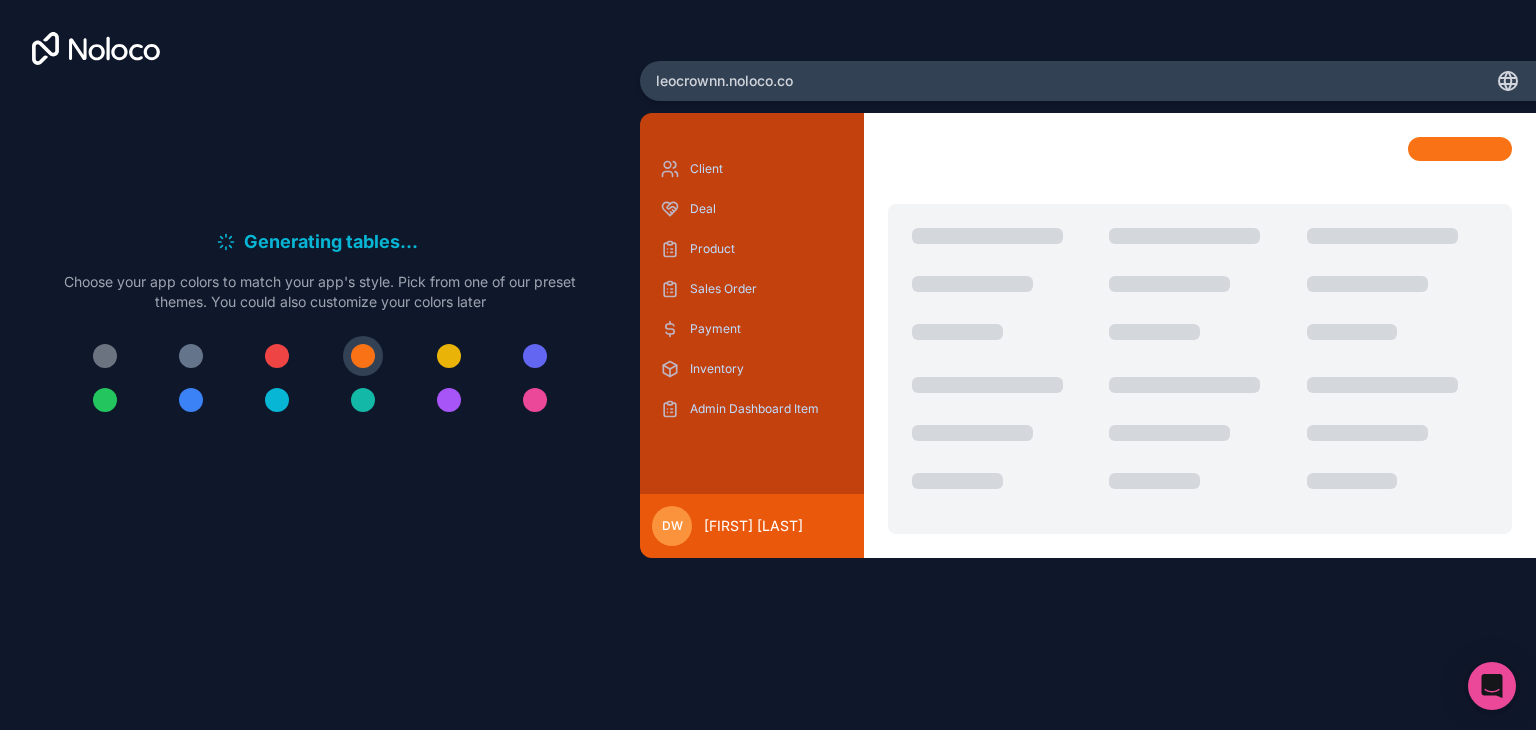 click at bounding box center [449, 356] 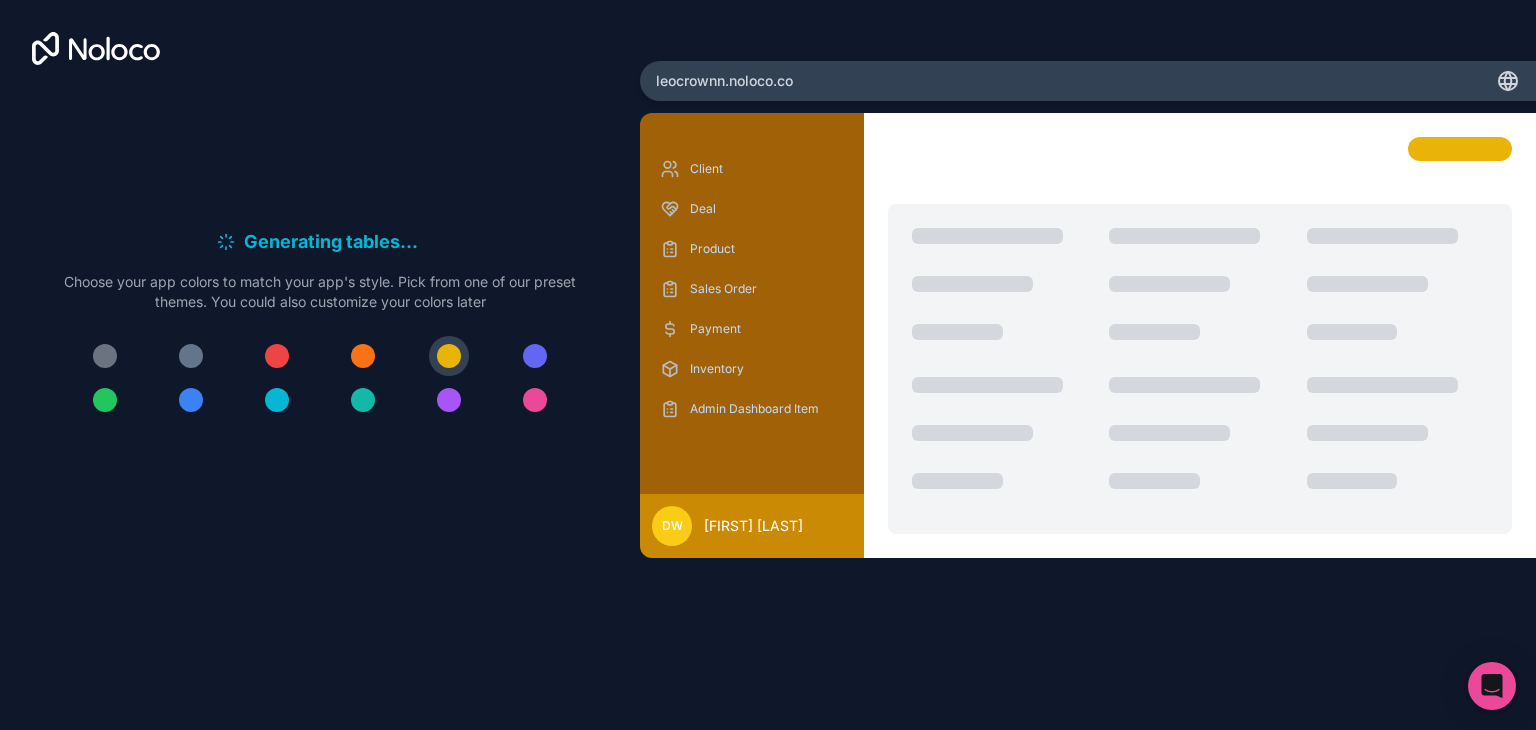 click at bounding box center [535, 356] 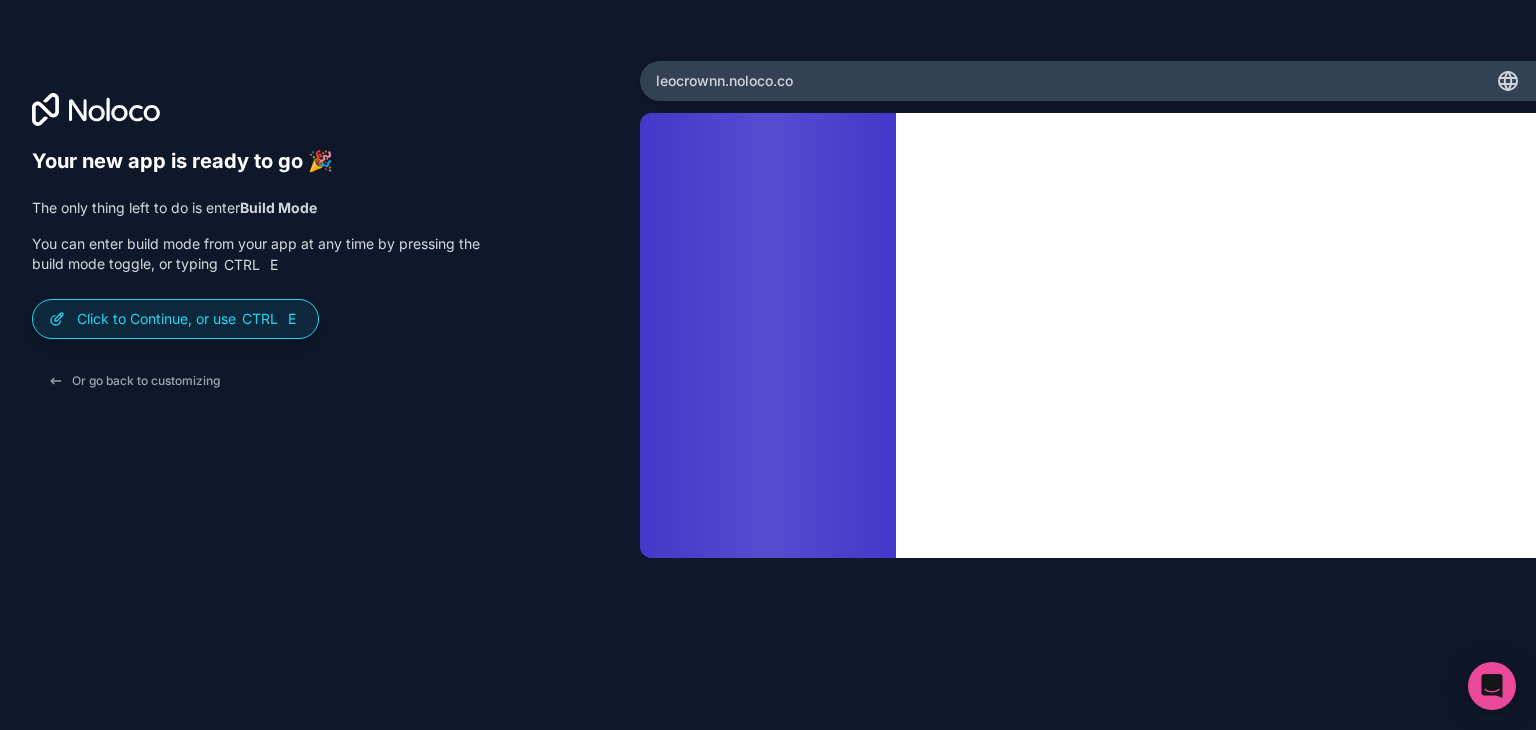 click on "Your new app is ready to go 🎉 The only thing left to do is enter  Build Mode You can enter build mode from your app at any time by pressing the build mode toggle, or typing Ctrl E Click to Continue, or use  Ctrl E Or go back to customizing" at bounding box center [320, 365] 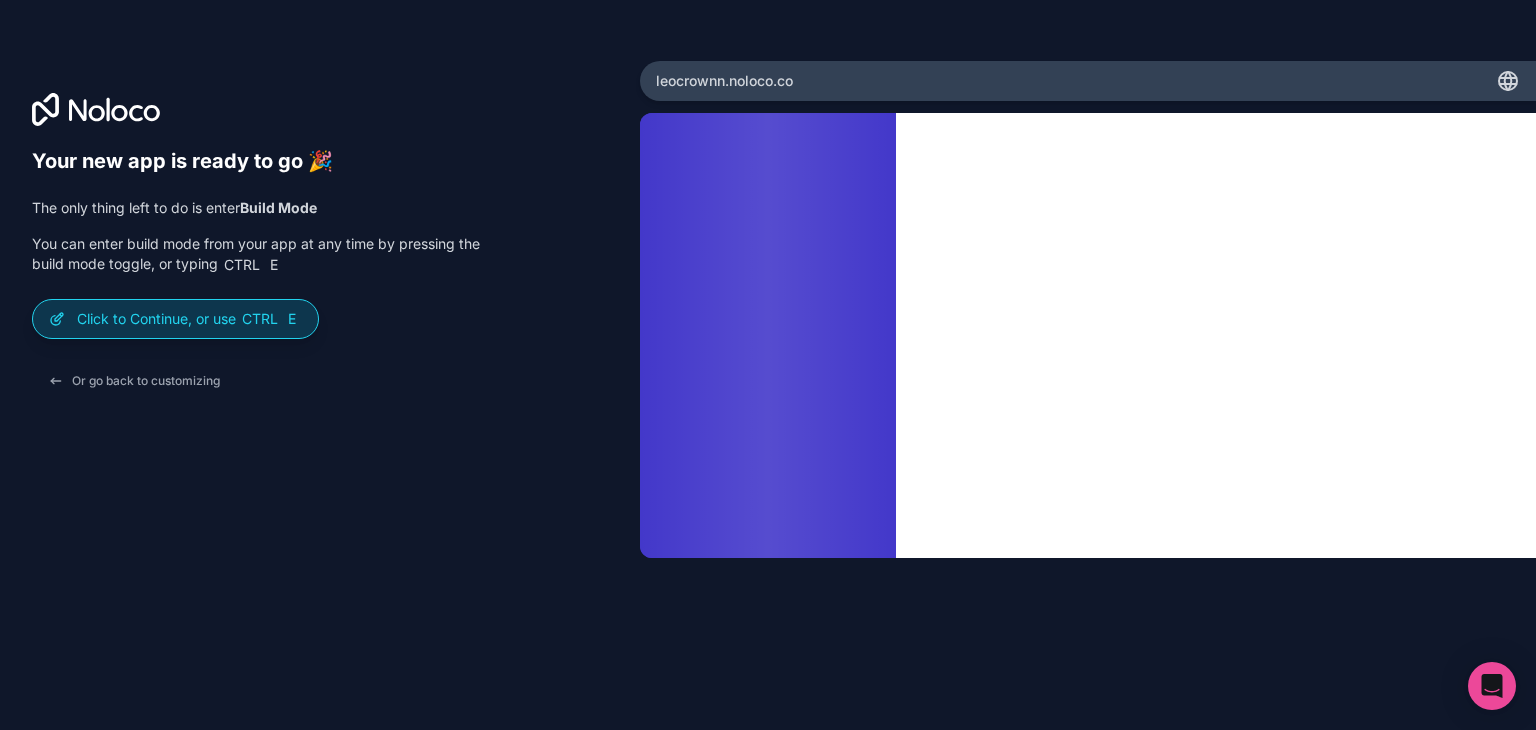 click on "Click to Continue, or use  Ctrl E" at bounding box center (189, 319) 